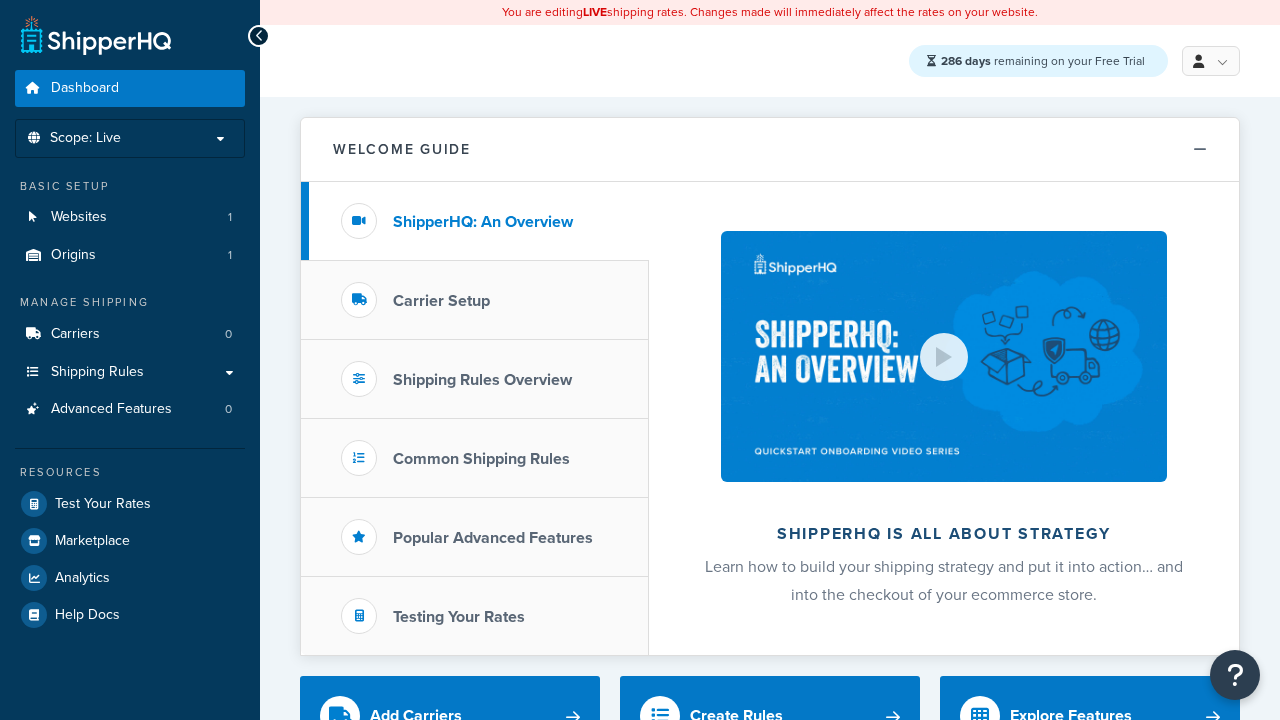 scroll, scrollTop: 0, scrollLeft: 0, axis: both 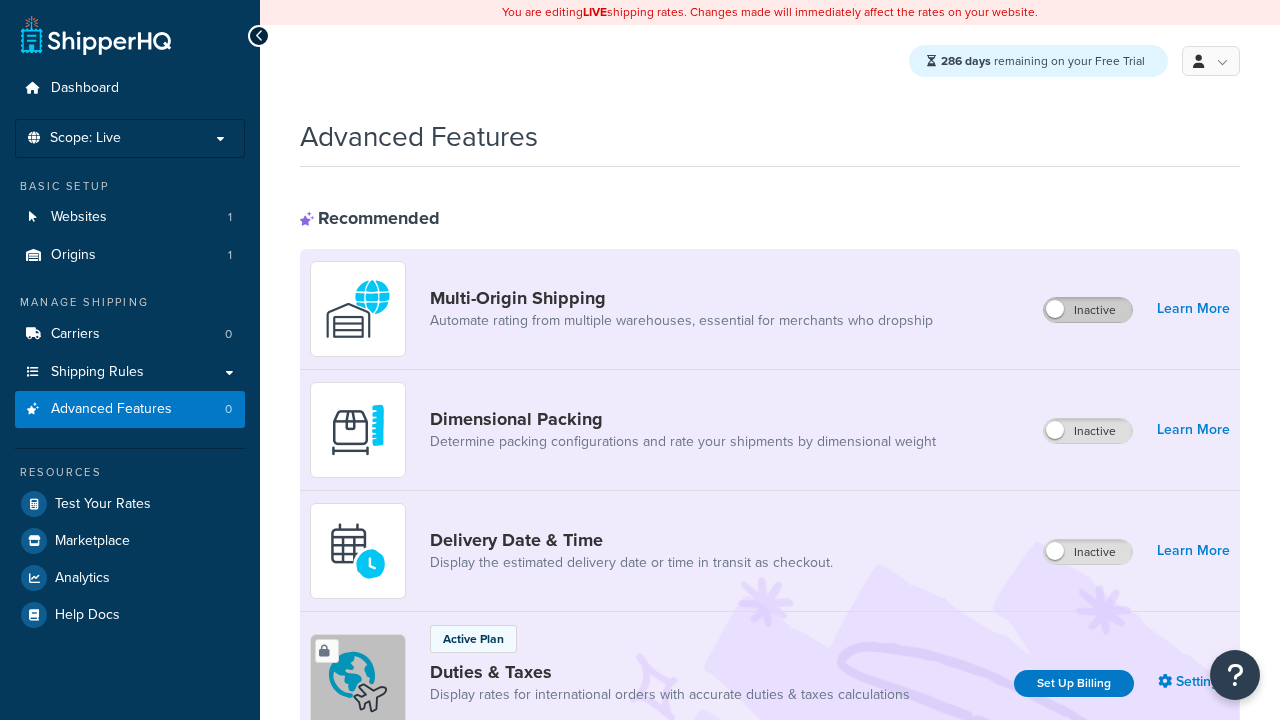 click on "Inactive" at bounding box center (1088, 310) 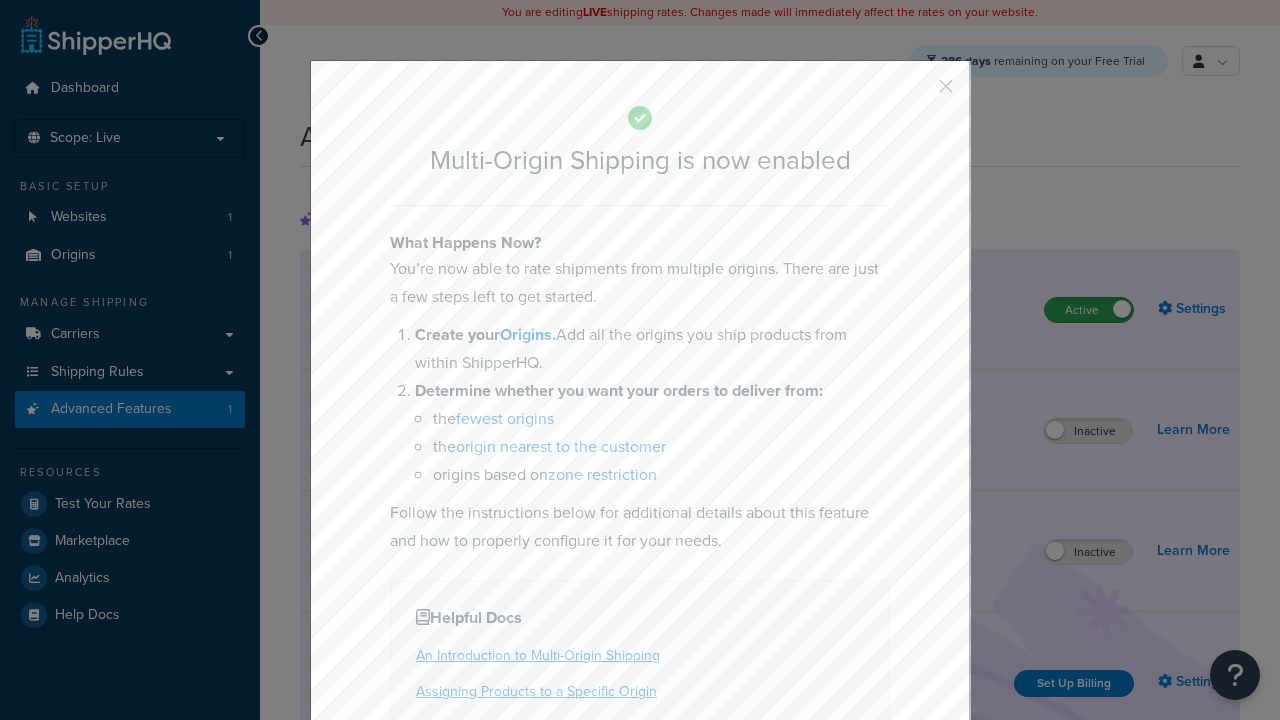 scroll, scrollTop: 0, scrollLeft: 0, axis: both 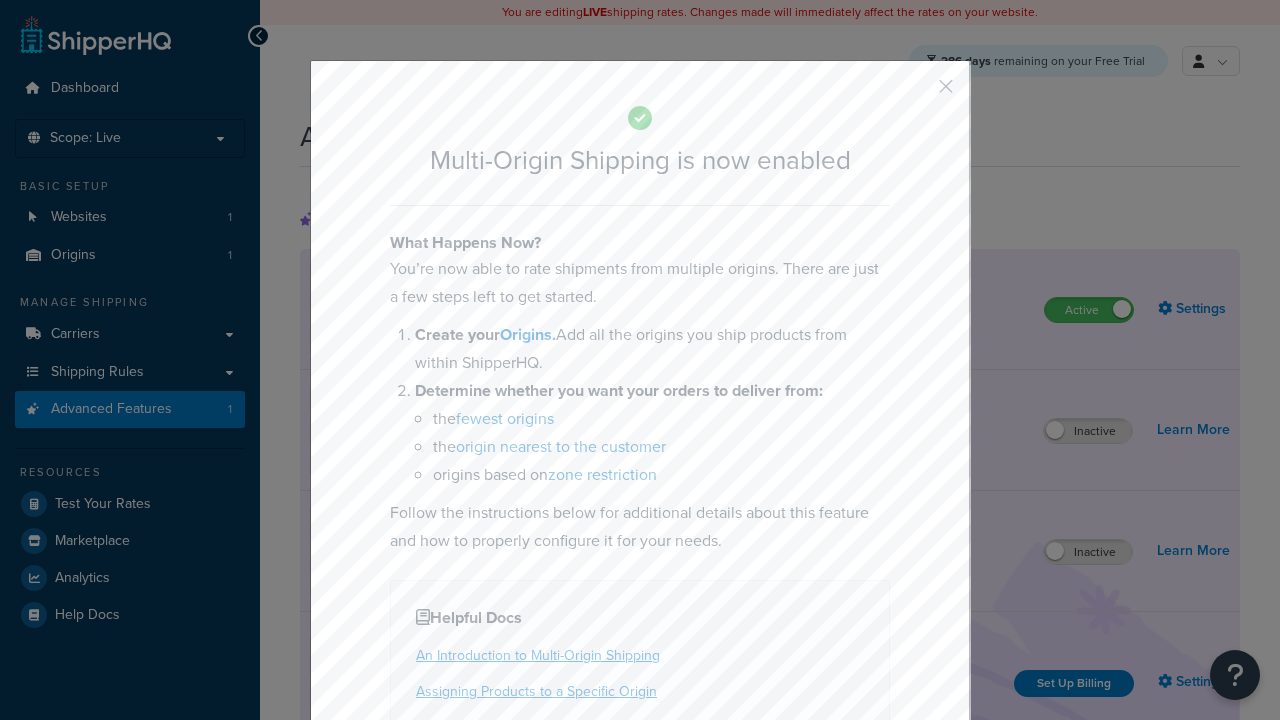click at bounding box center (916, 93) 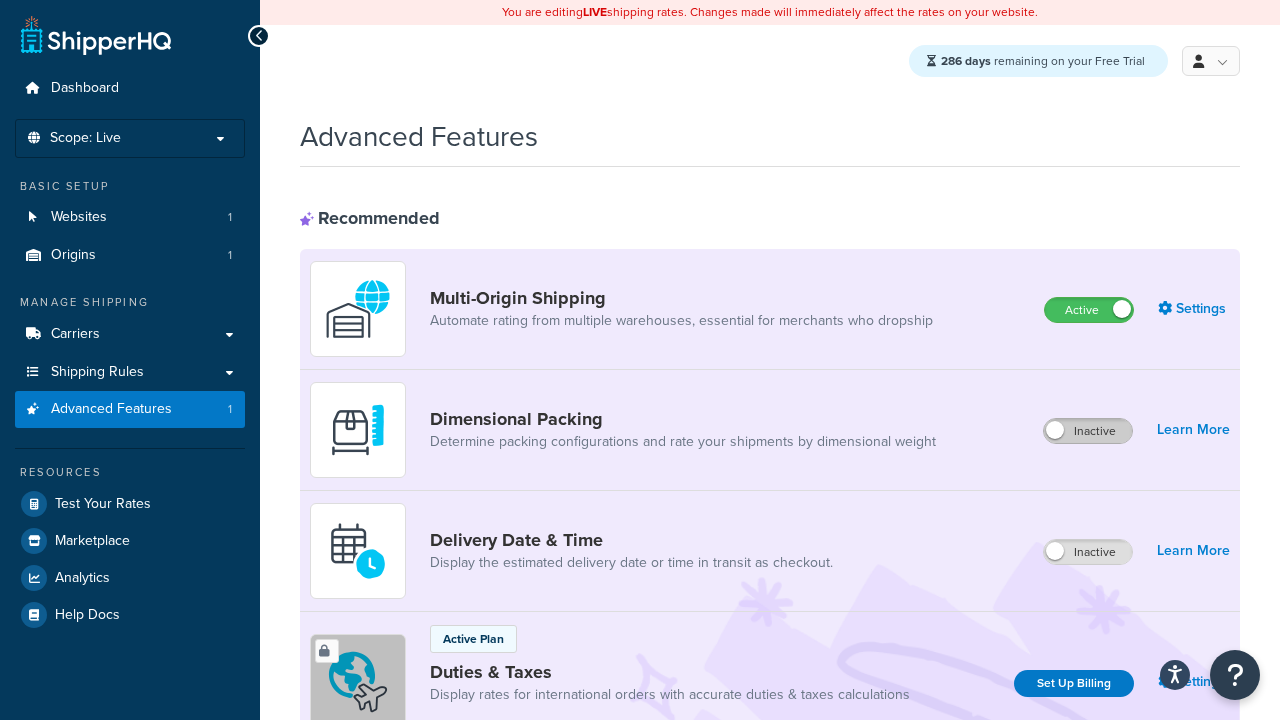 click on "Inactive" at bounding box center (1088, 431) 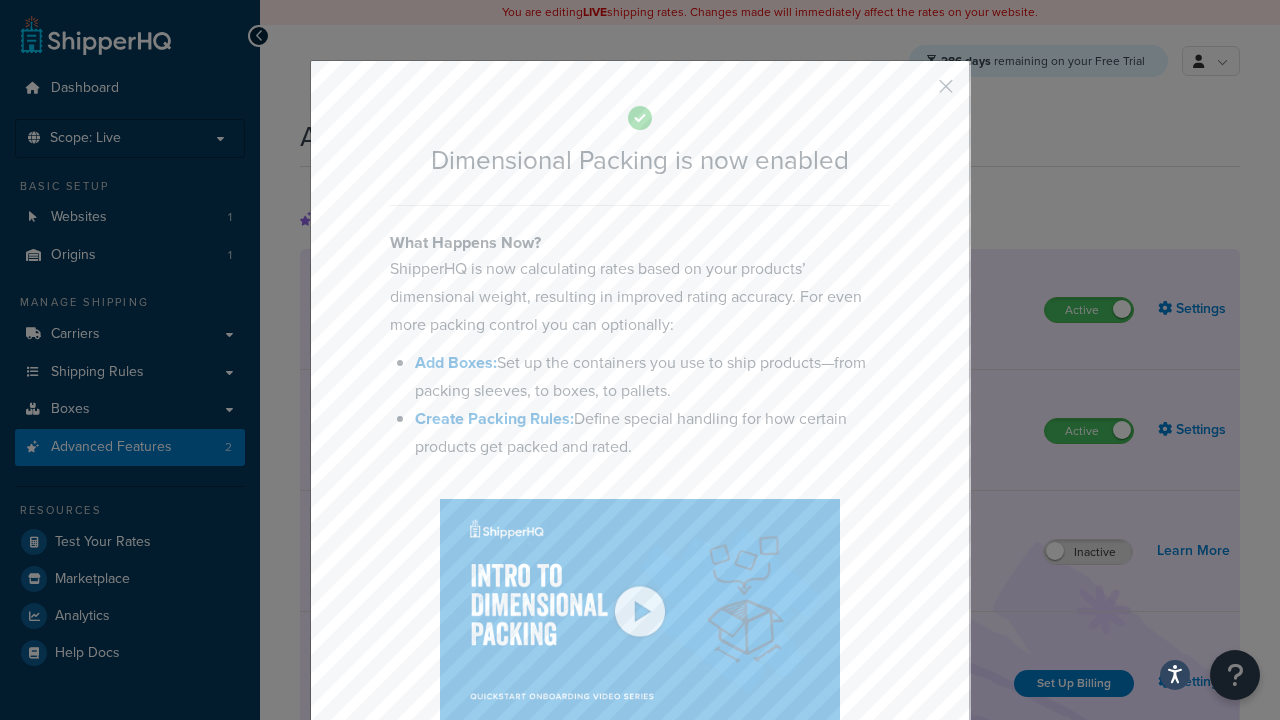 click at bounding box center (916, 93) 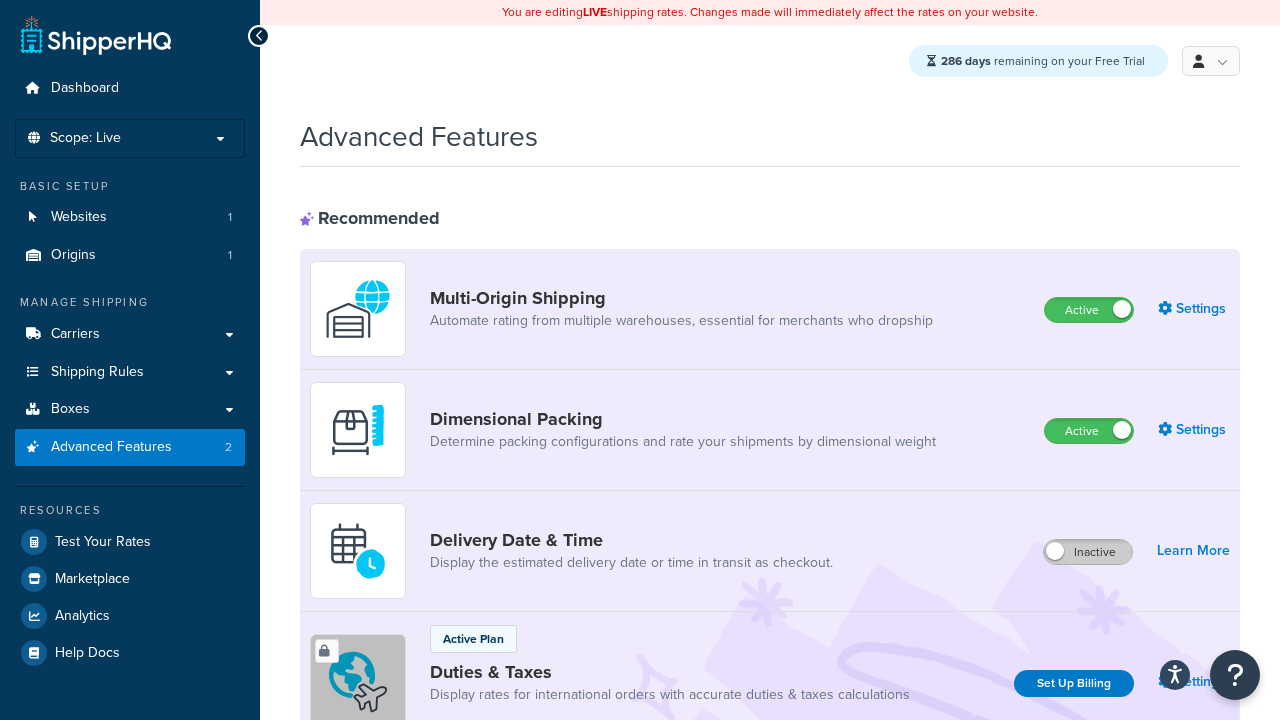 click on "Inactive" at bounding box center (1088, 552) 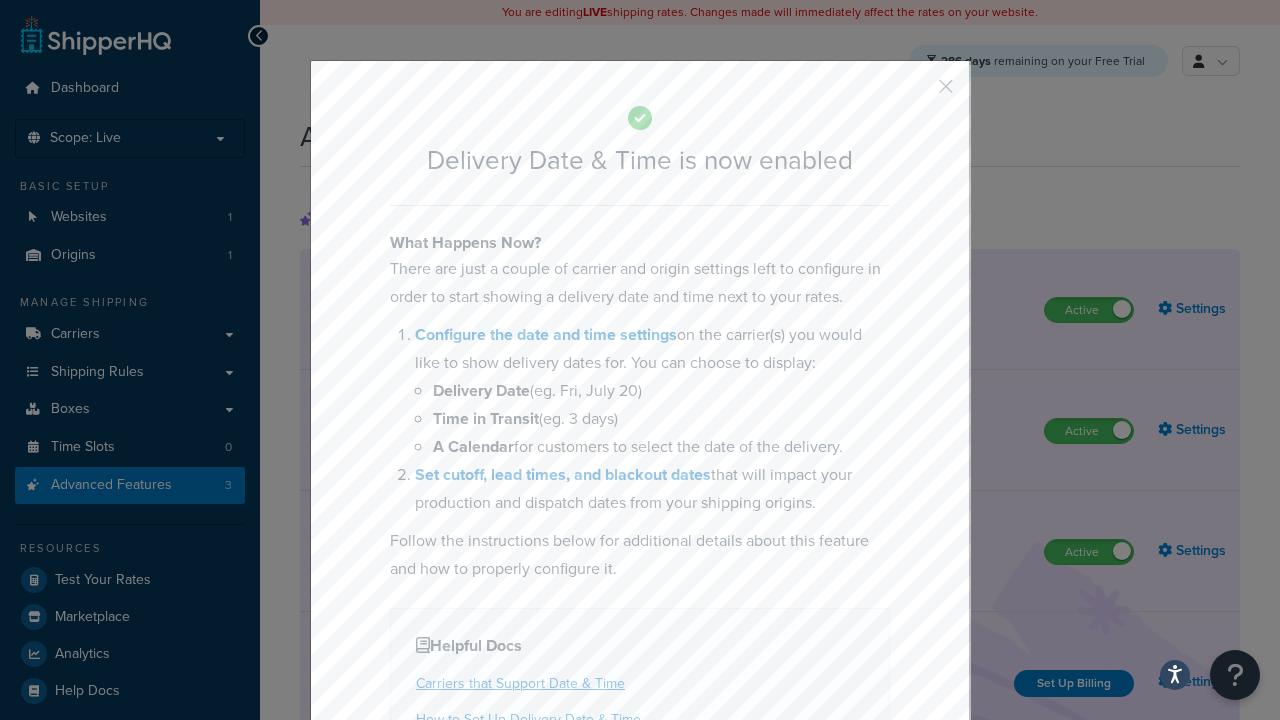 click at bounding box center (916, 93) 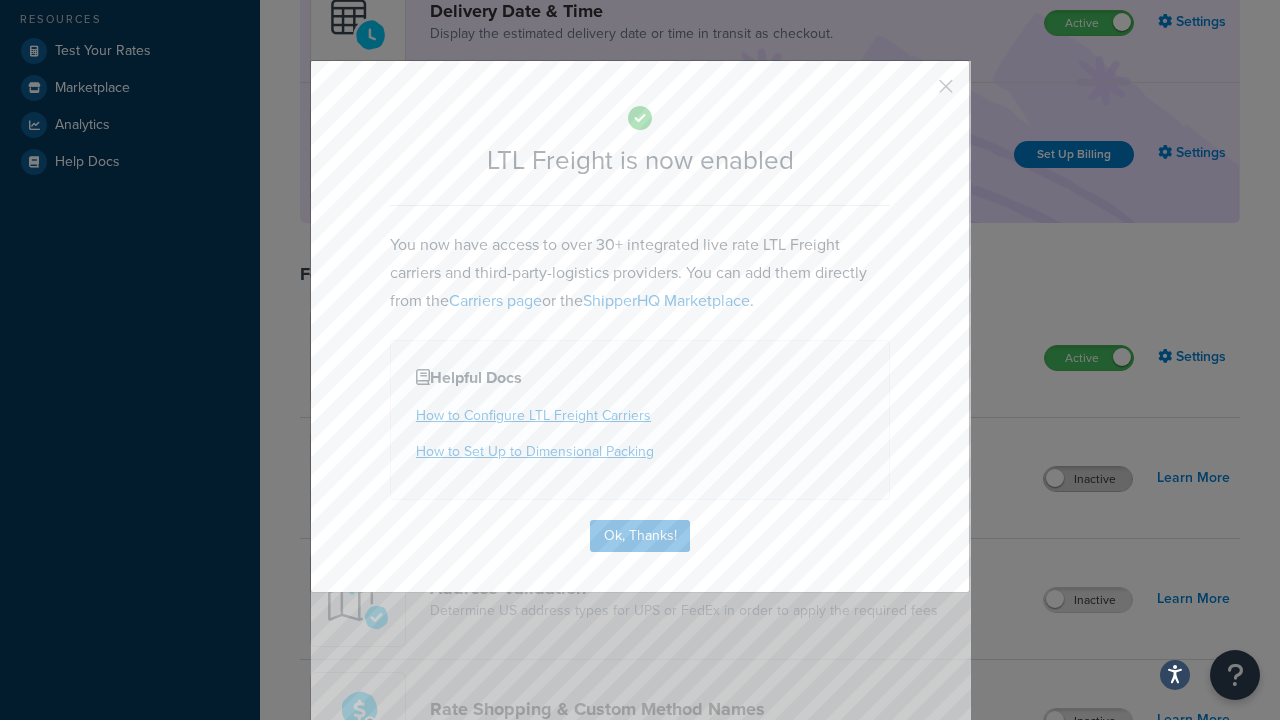 click at bounding box center (916, 93) 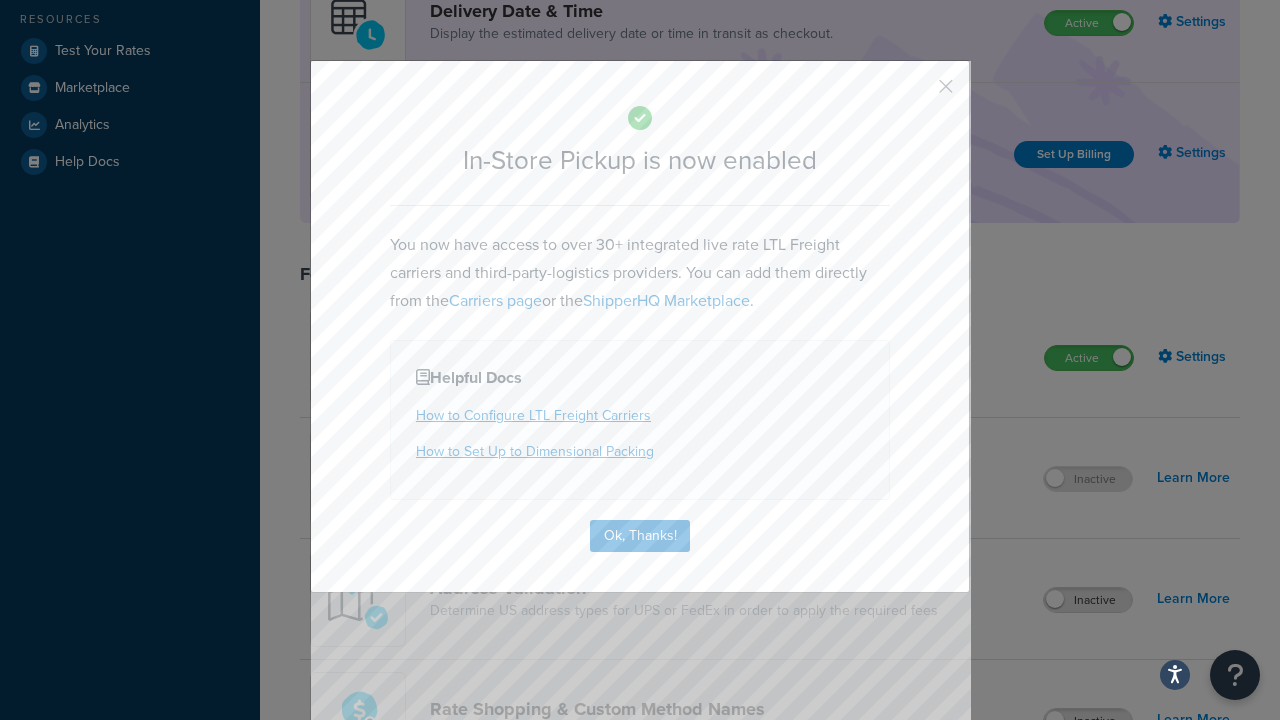 scroll, scrollTop: 567, scrollLeft: 0, axis: vertical 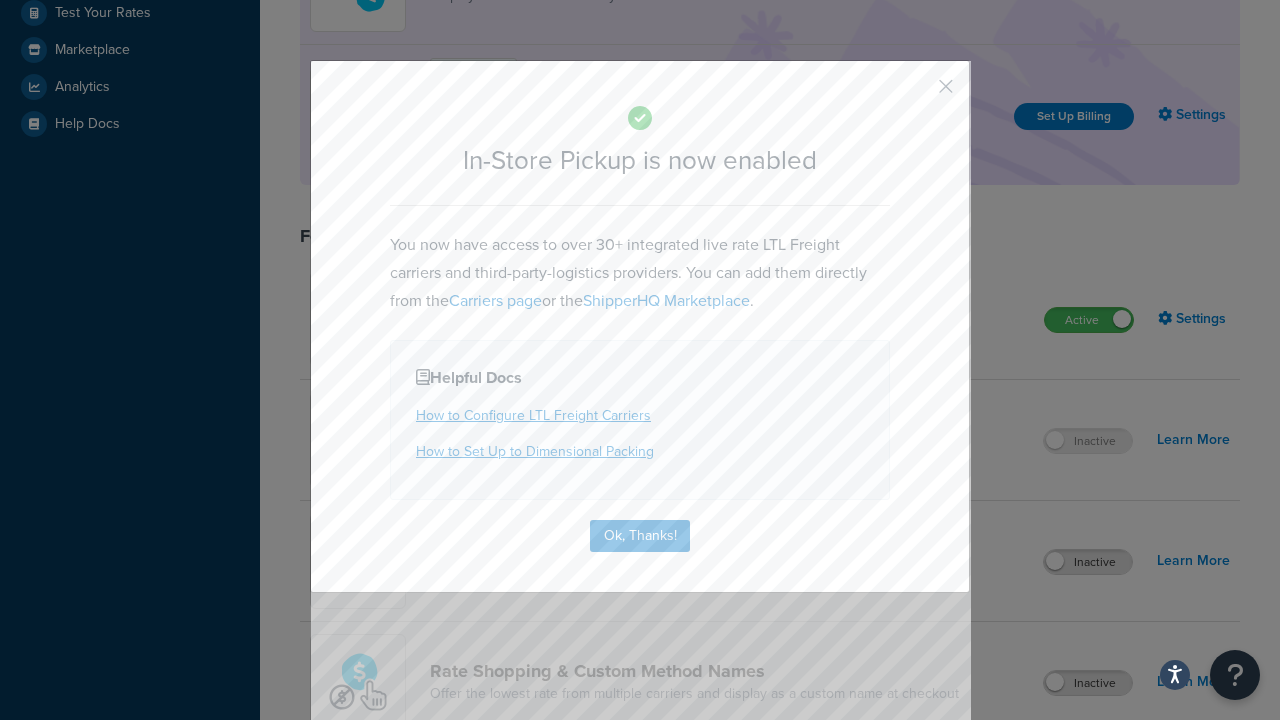 click at bounding box center [916, 93] 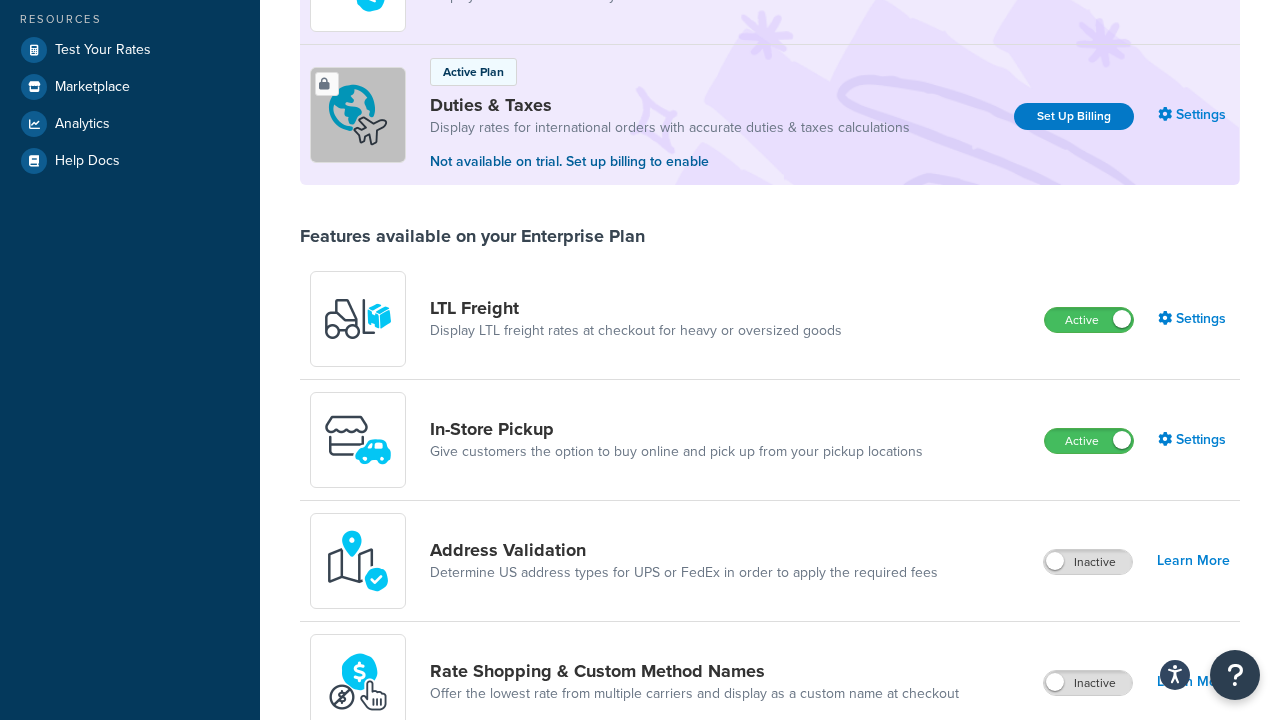 click on "Inactive" at bounding box center (1088, 562) 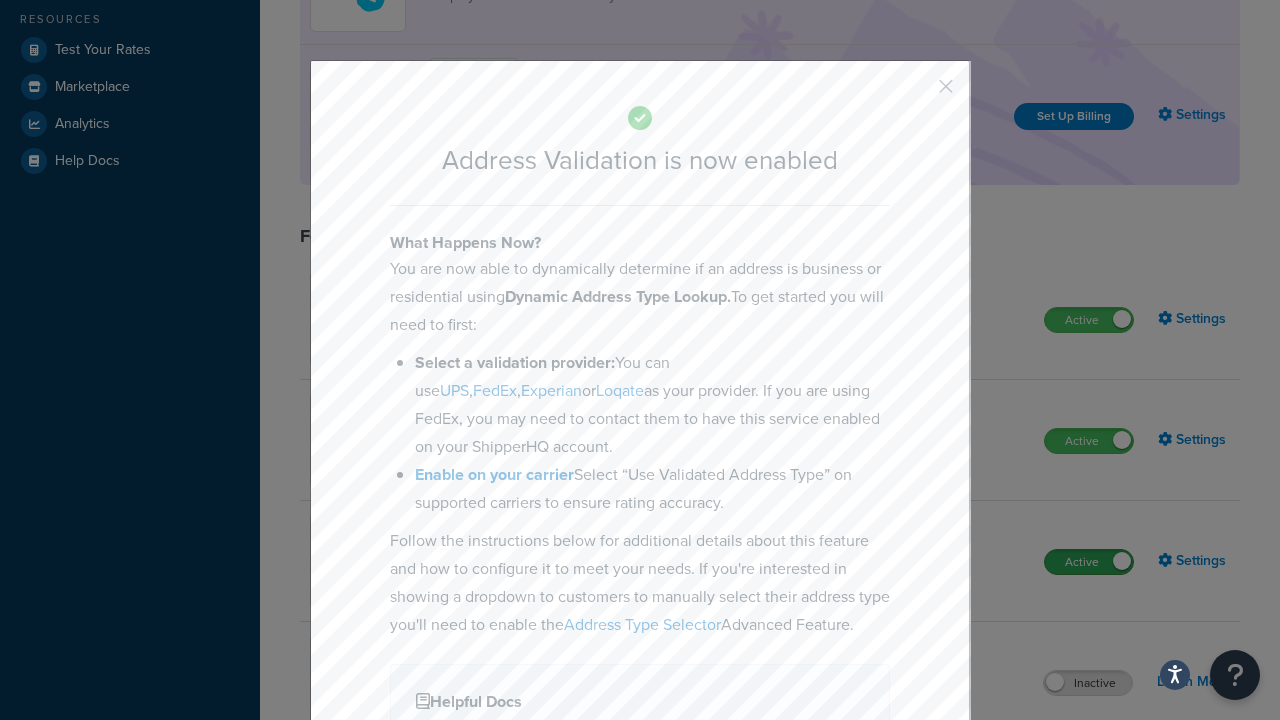click at bounding box center [916, 93] 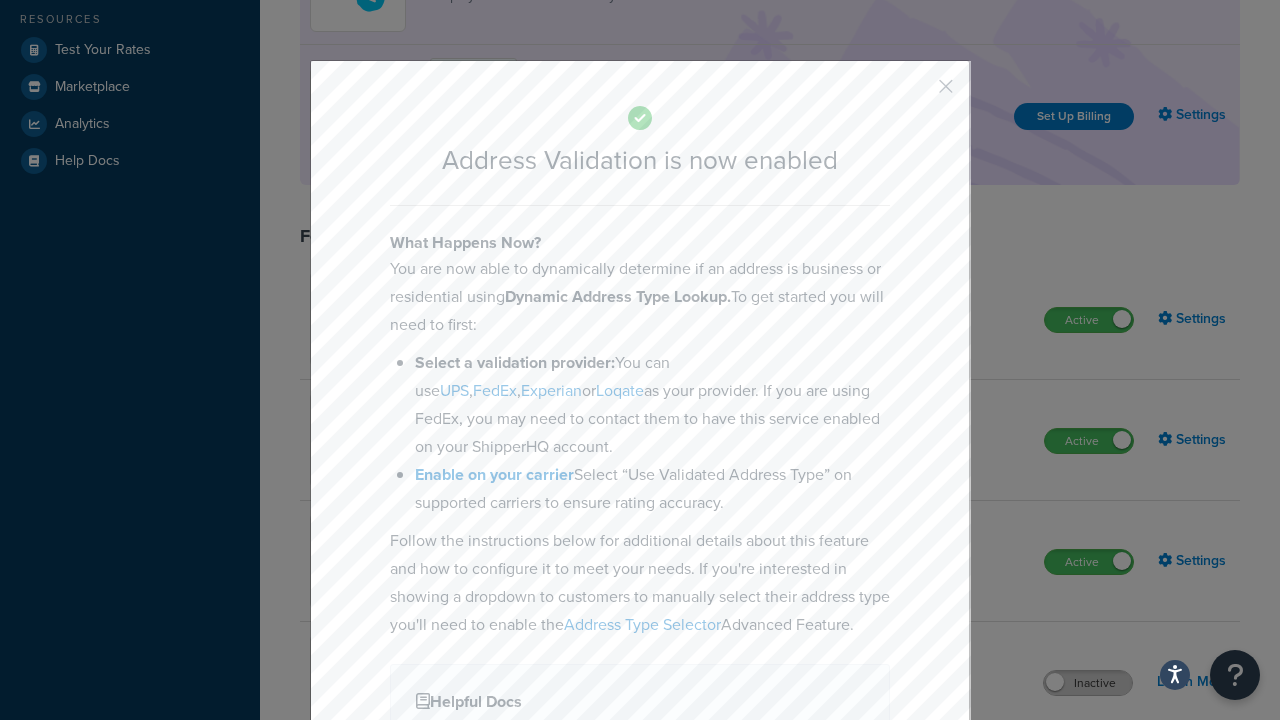 click on "Inactive" at bounding box center [1088, 683] 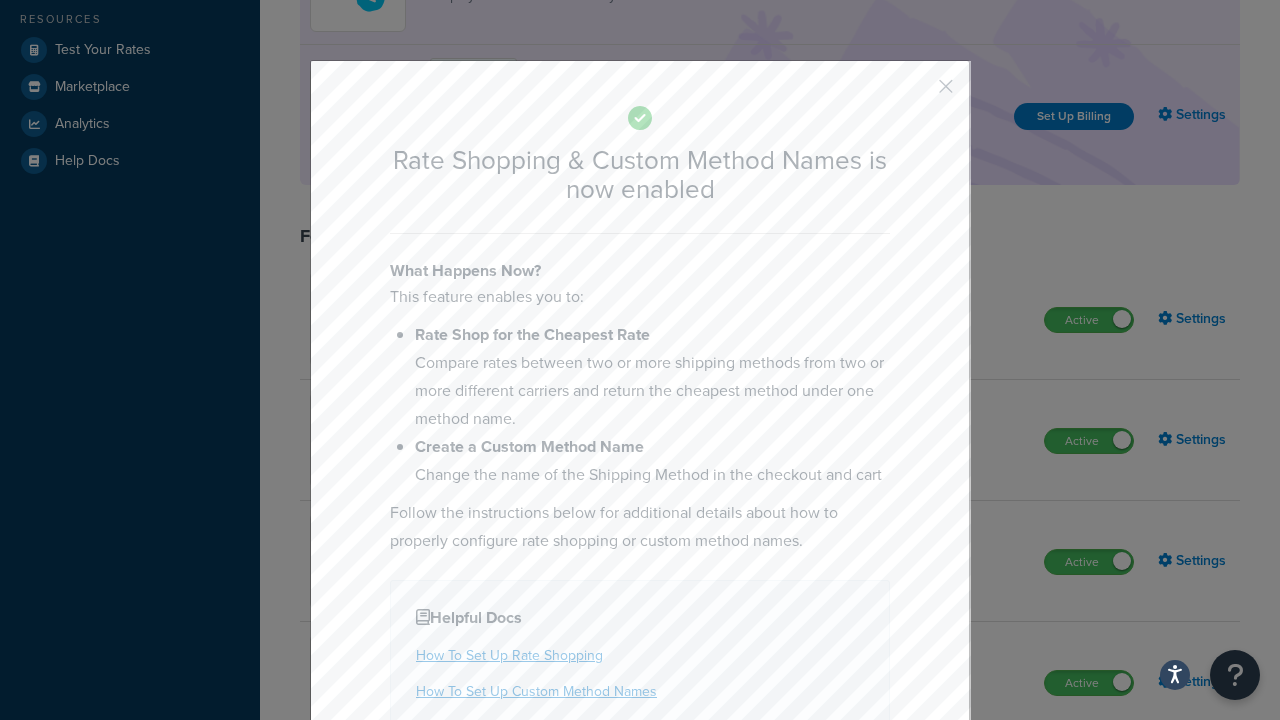 click at bounding box center [916, 93] 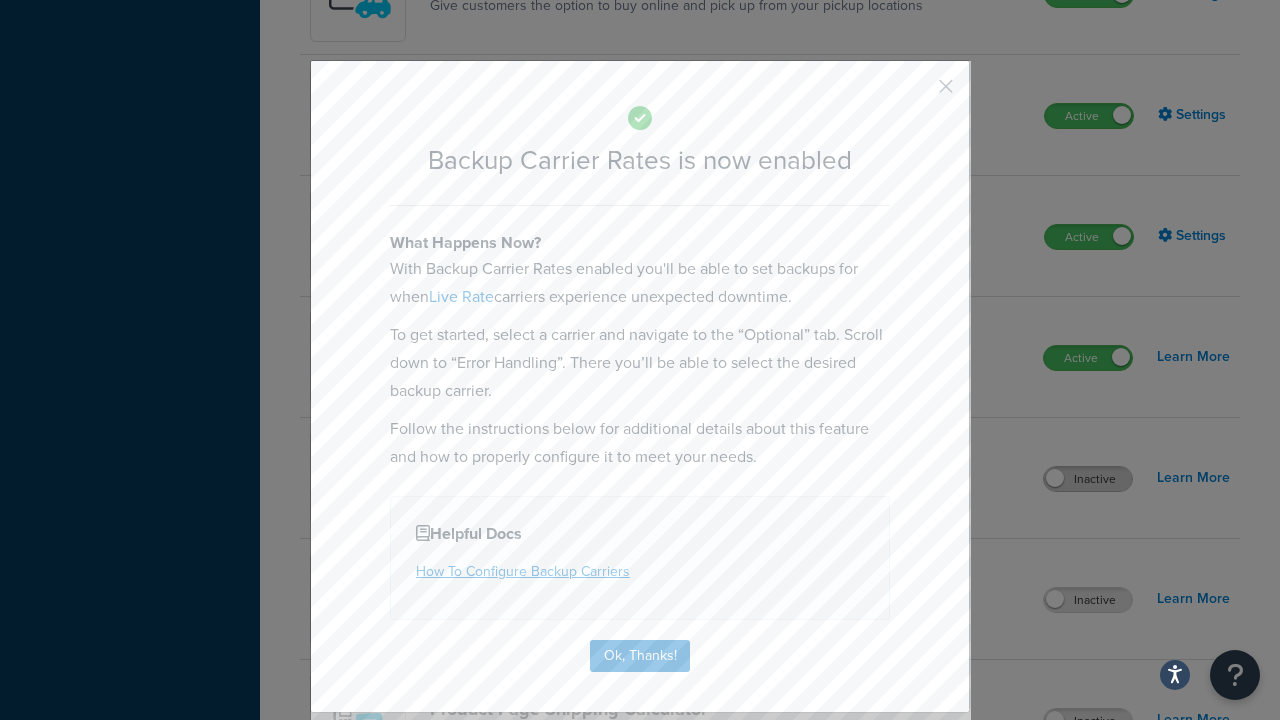 click at bounding box center (916, 93) 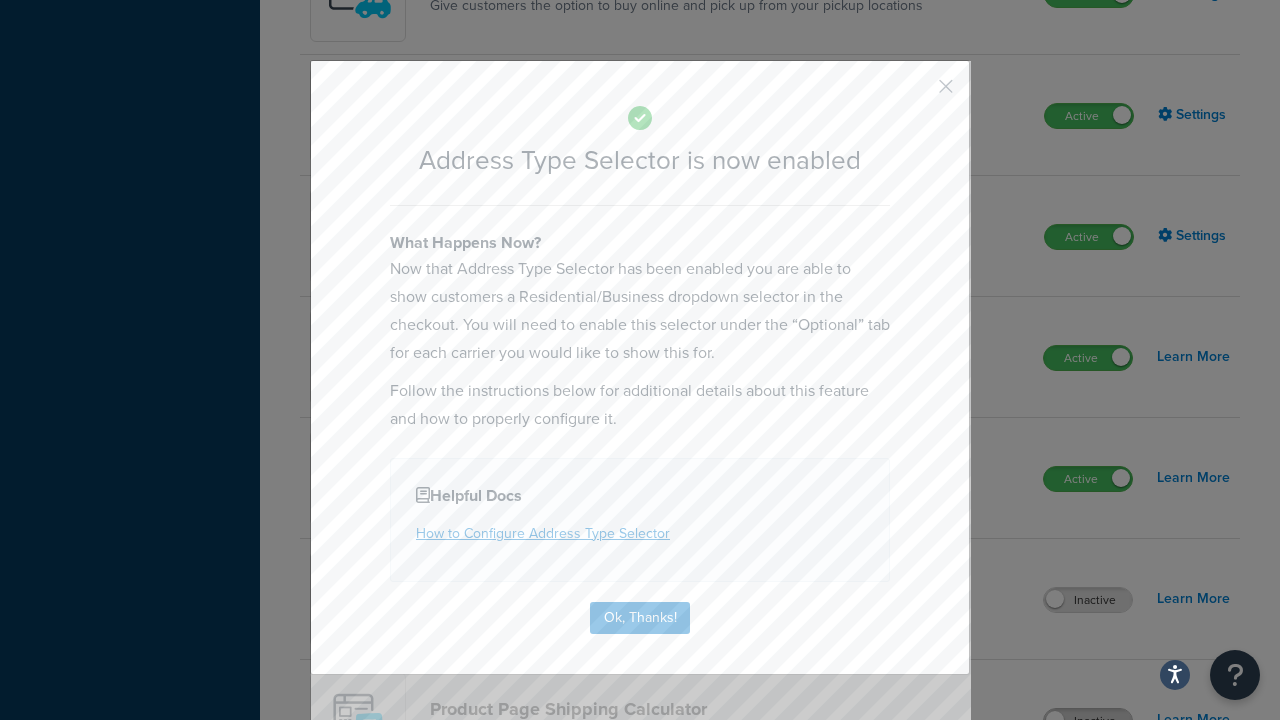 click at bounding box center [916, 93] 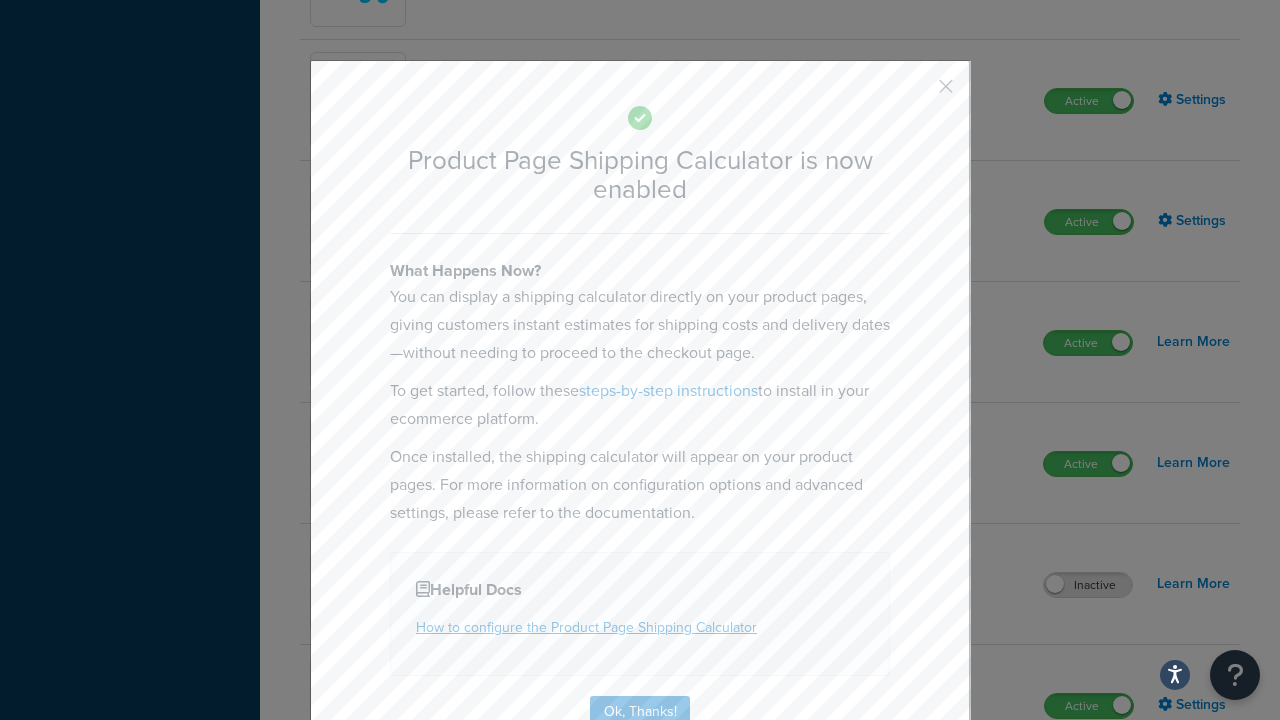 click at bounding box center (916, 93) 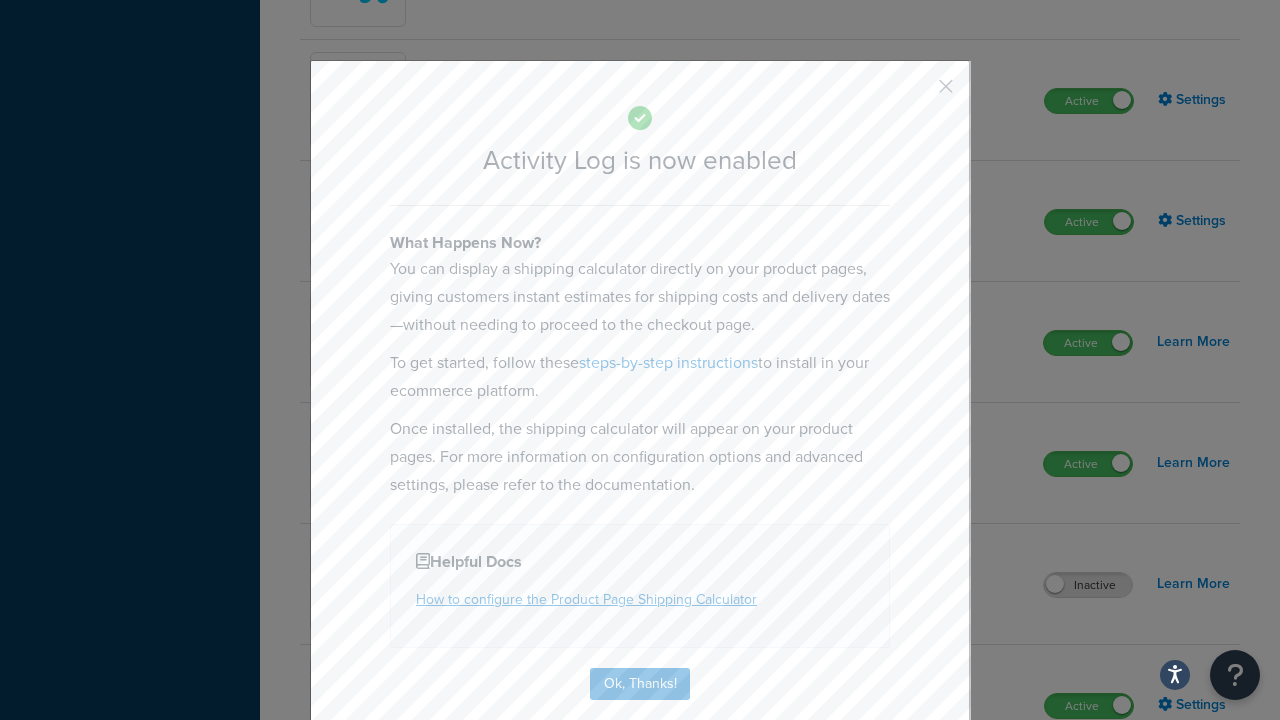 scroll, scrollTop: 1497, scrollLeft: 0, axis: vertical 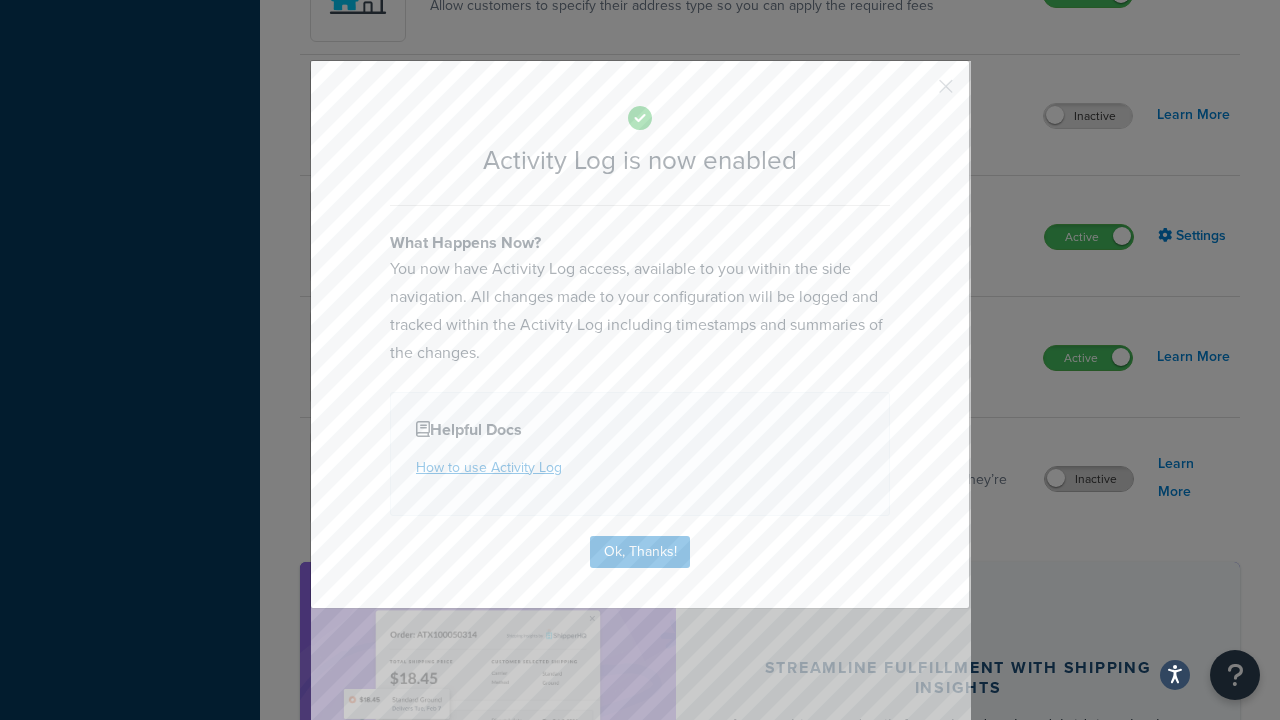 click at bounding box center [916, 93] 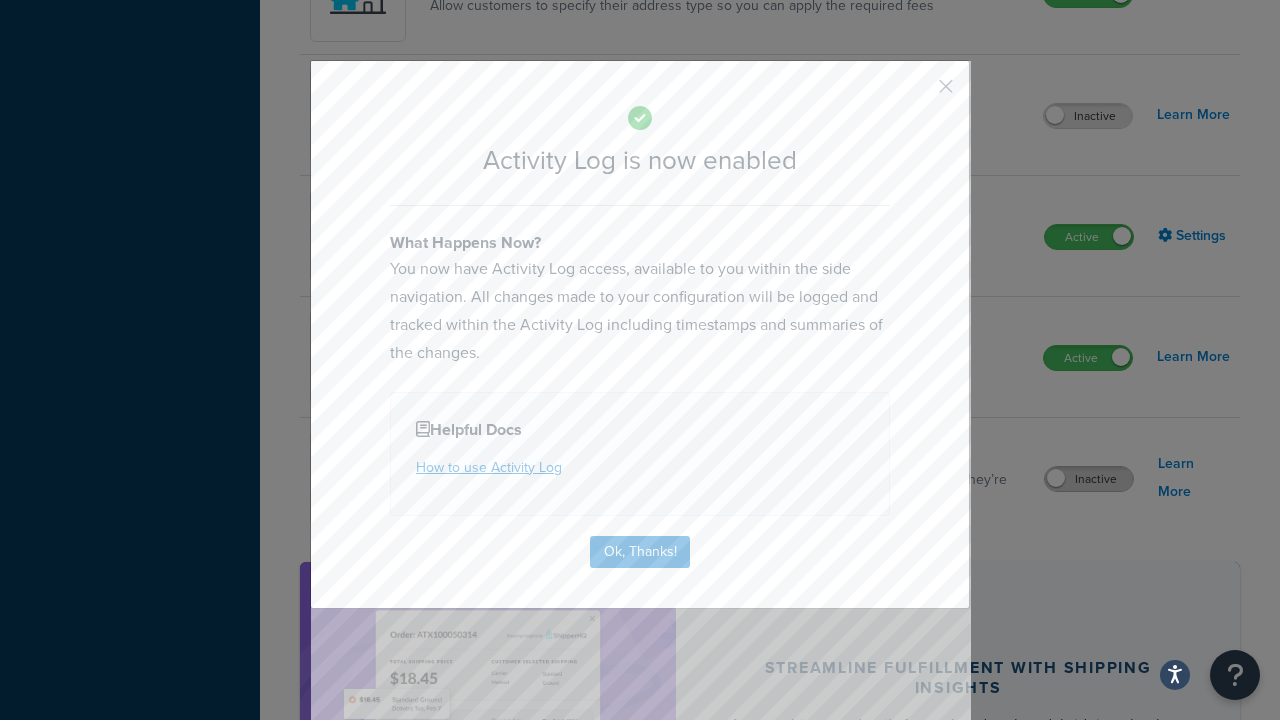 click on "Inactive" at bounding box center (1089, 479) 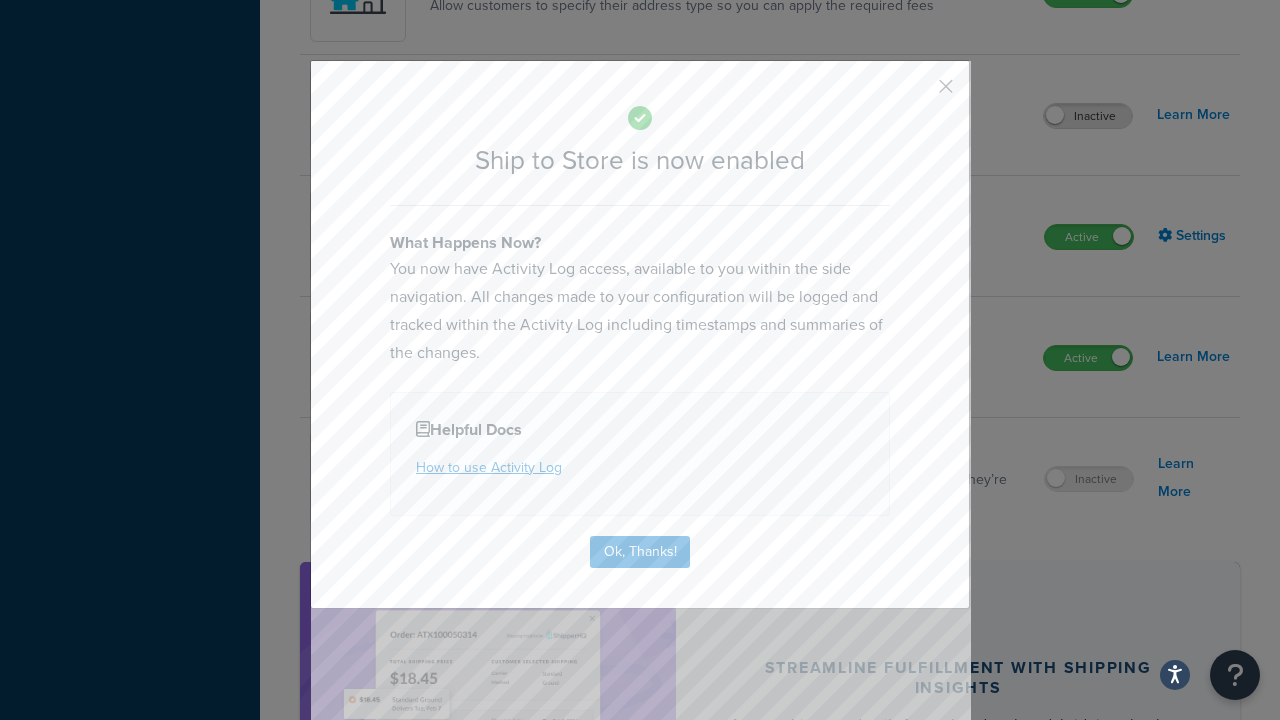 click at bounding box center (916, 93) 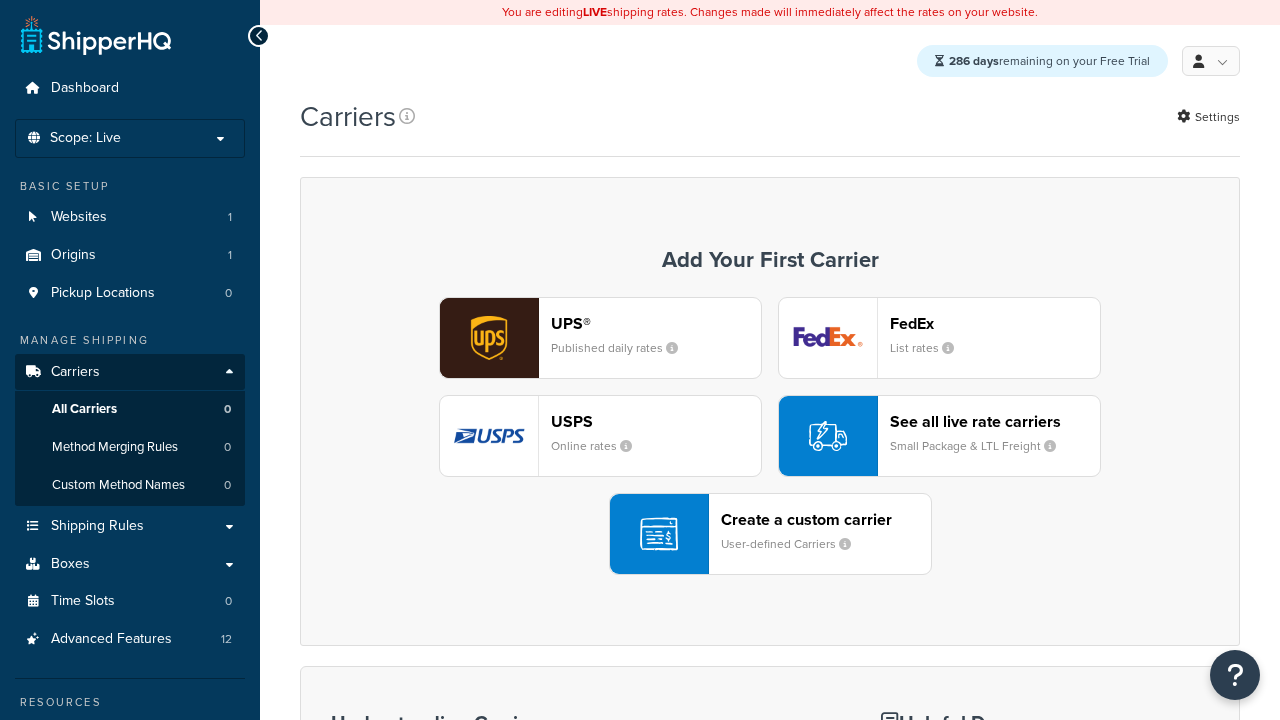 scroll, scrollTop: 0, scrollLeft: 0, axis: both 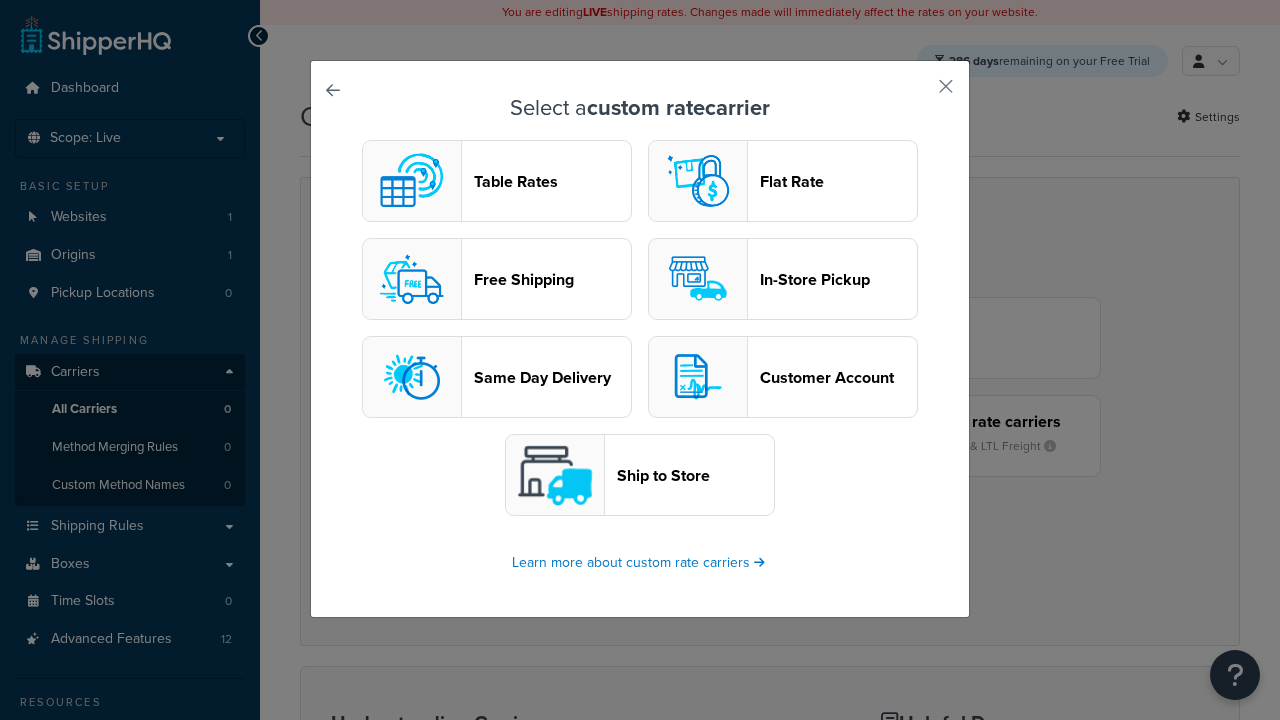 click on "In-Store Pickup" at bounding box center (838, 279) 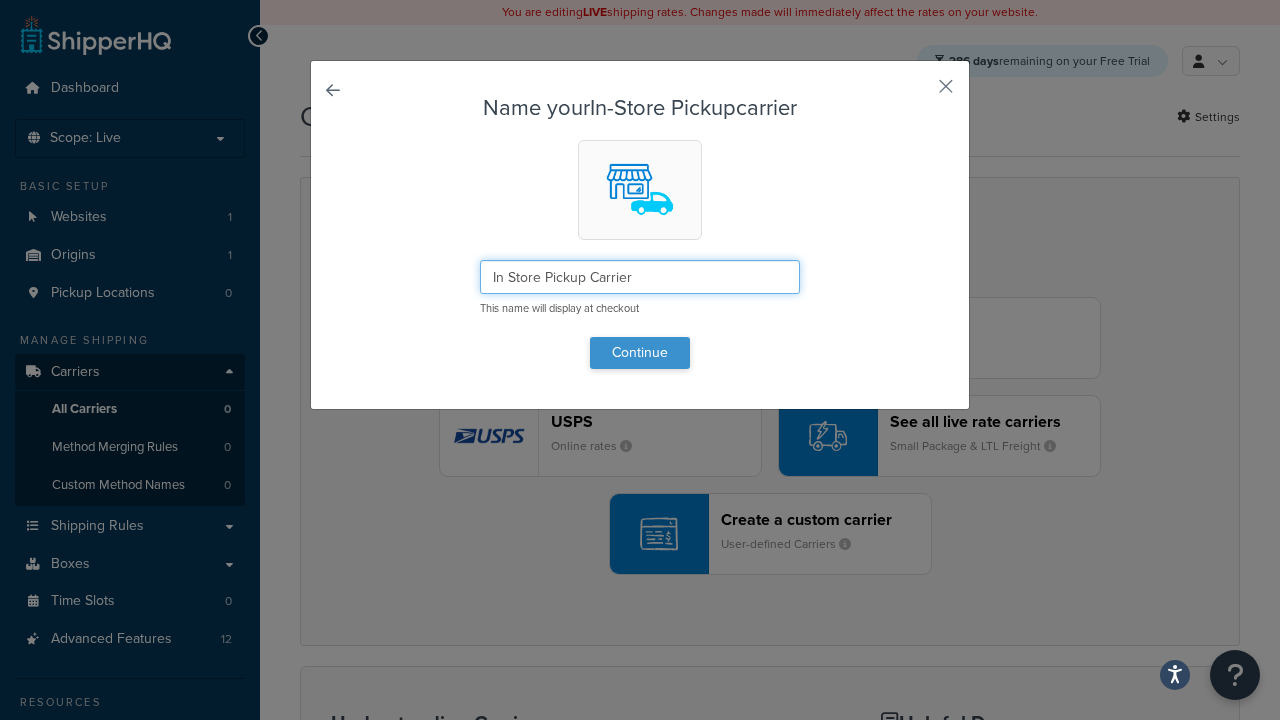 type on "In Store Pickup Carrier" 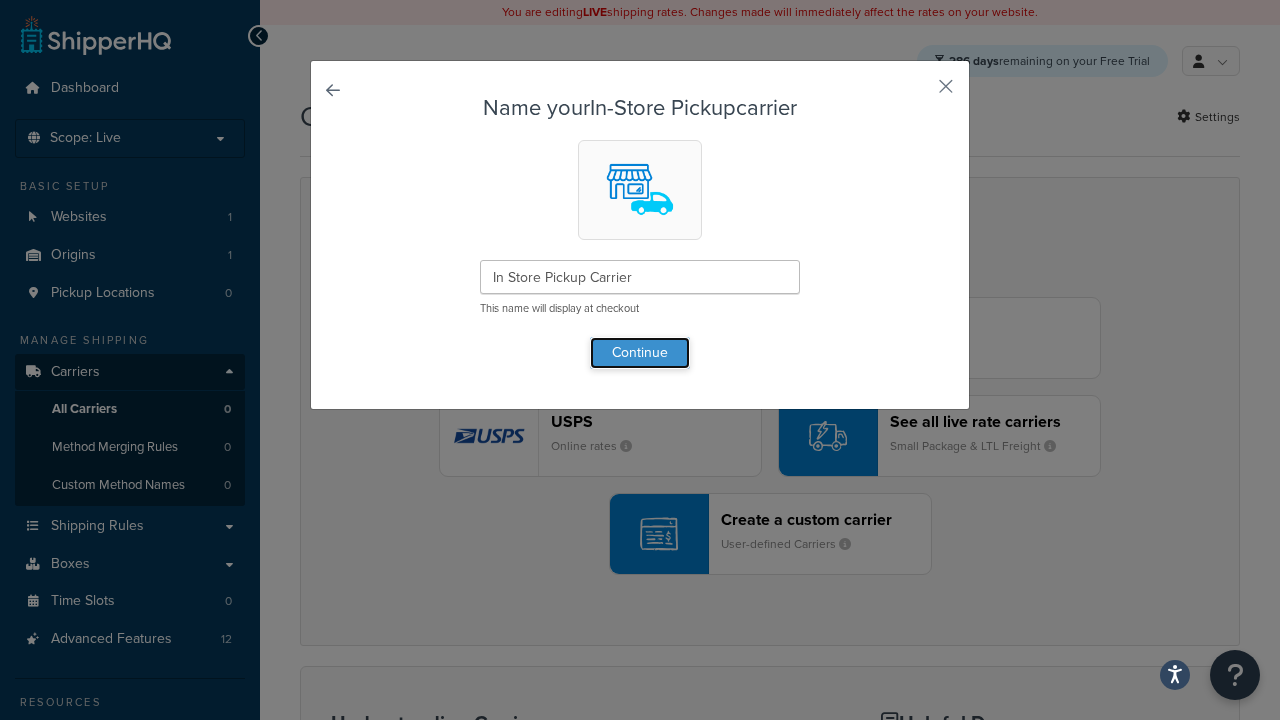 click on "Continue" at bounding box center [640, 353] 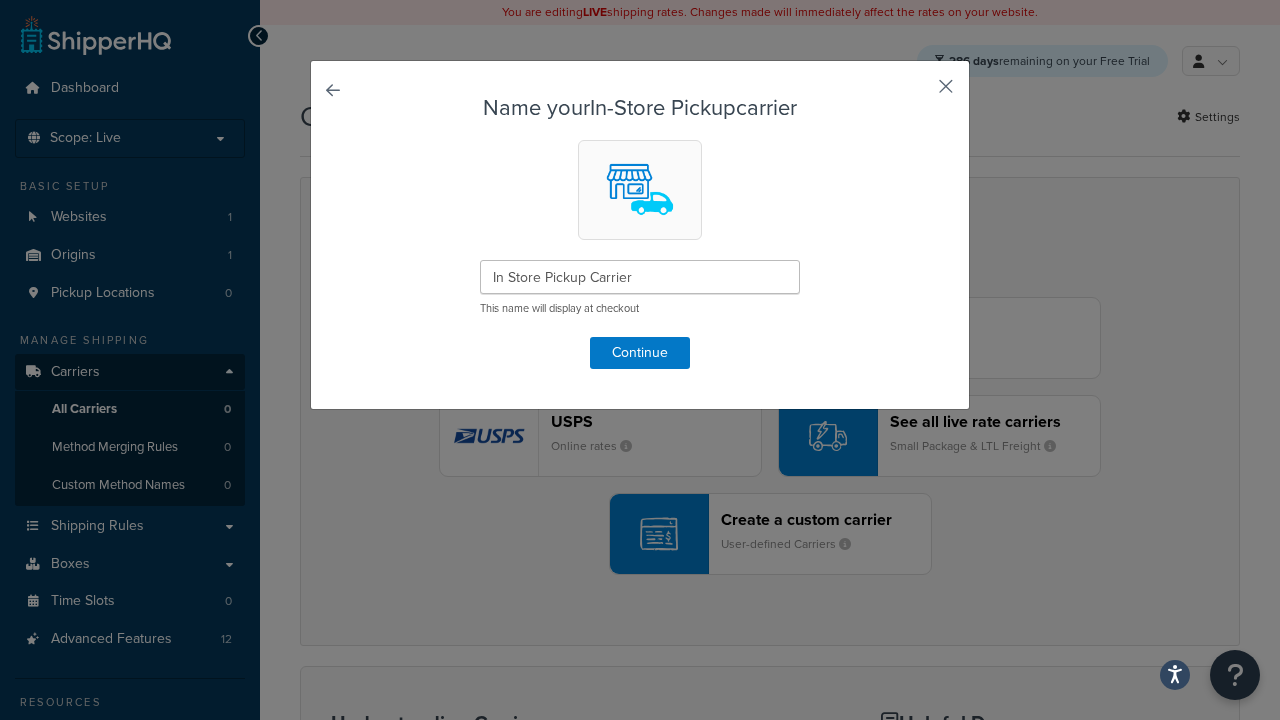 click at bounding box center (916, 93) 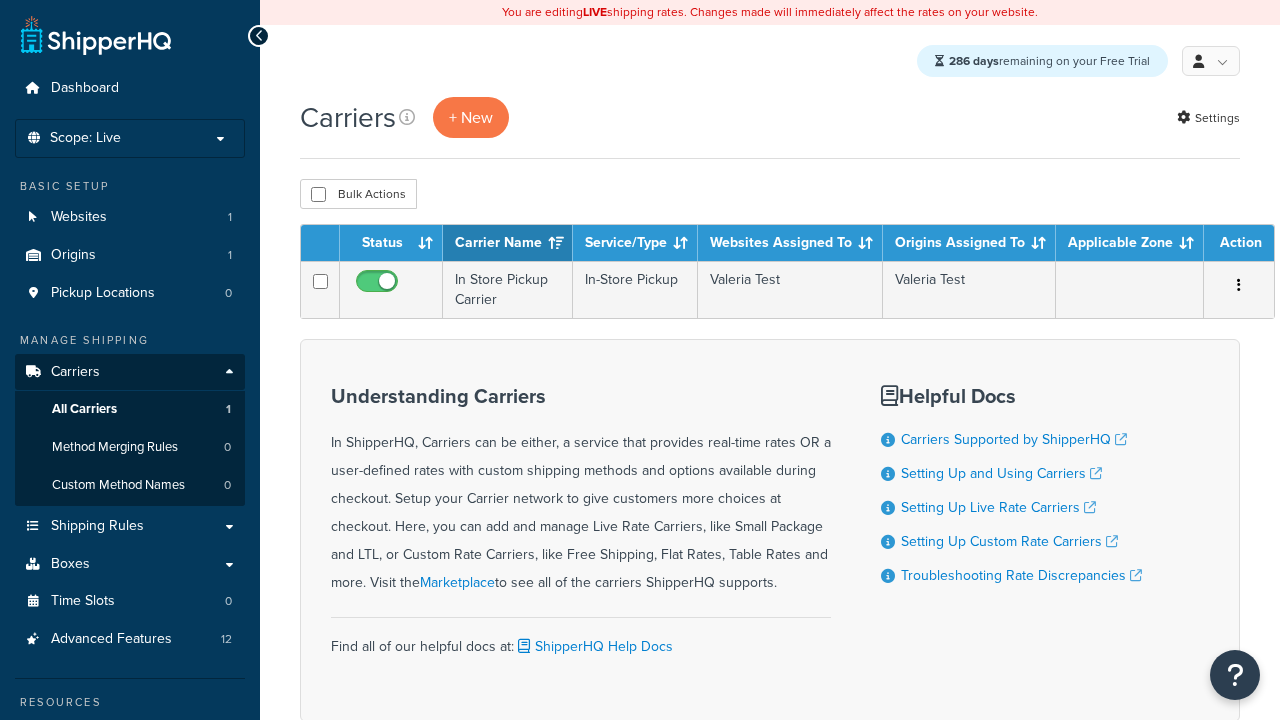 scroll, scrollTop: 0, scrollLeft: 0, axis: both 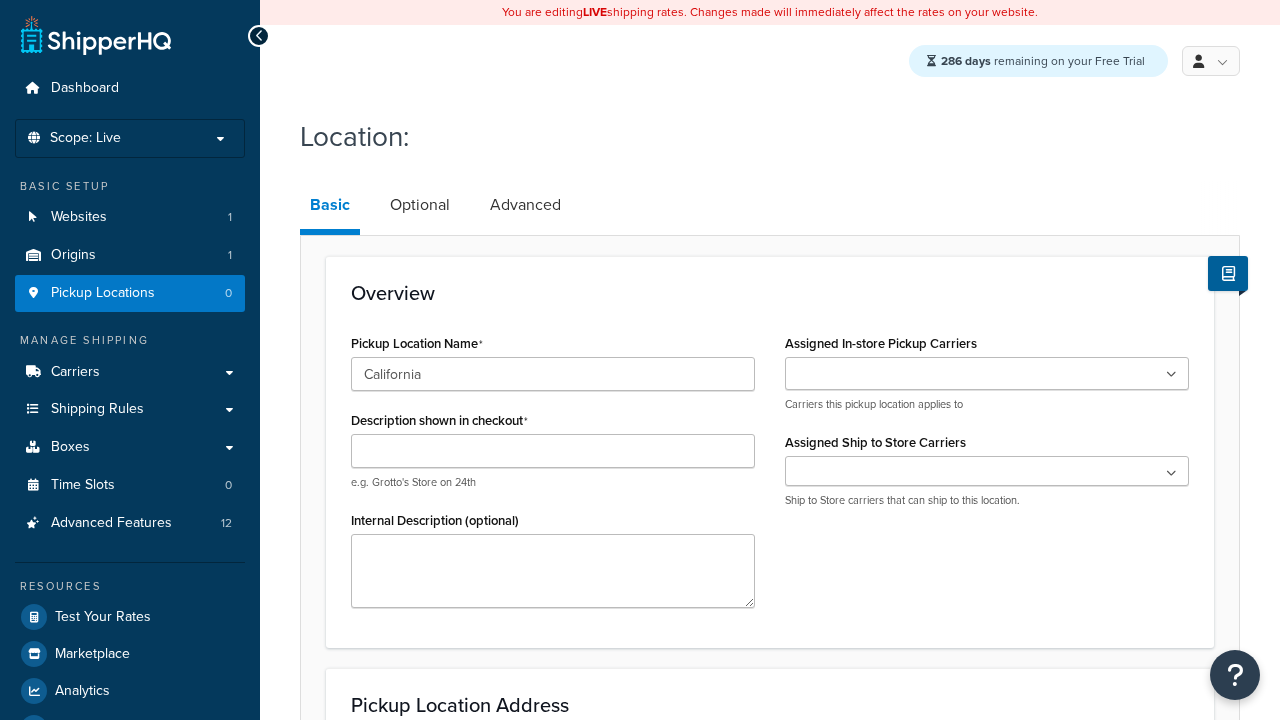type on "California" 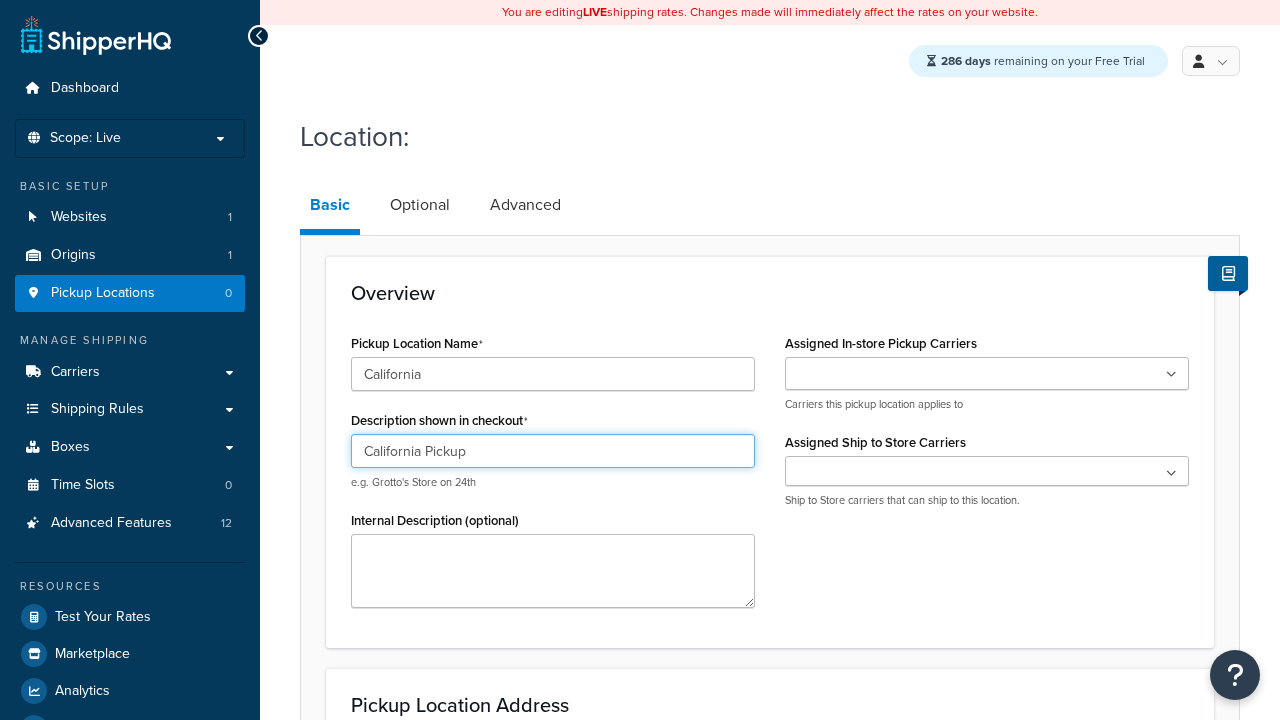 type on "California Pickup" 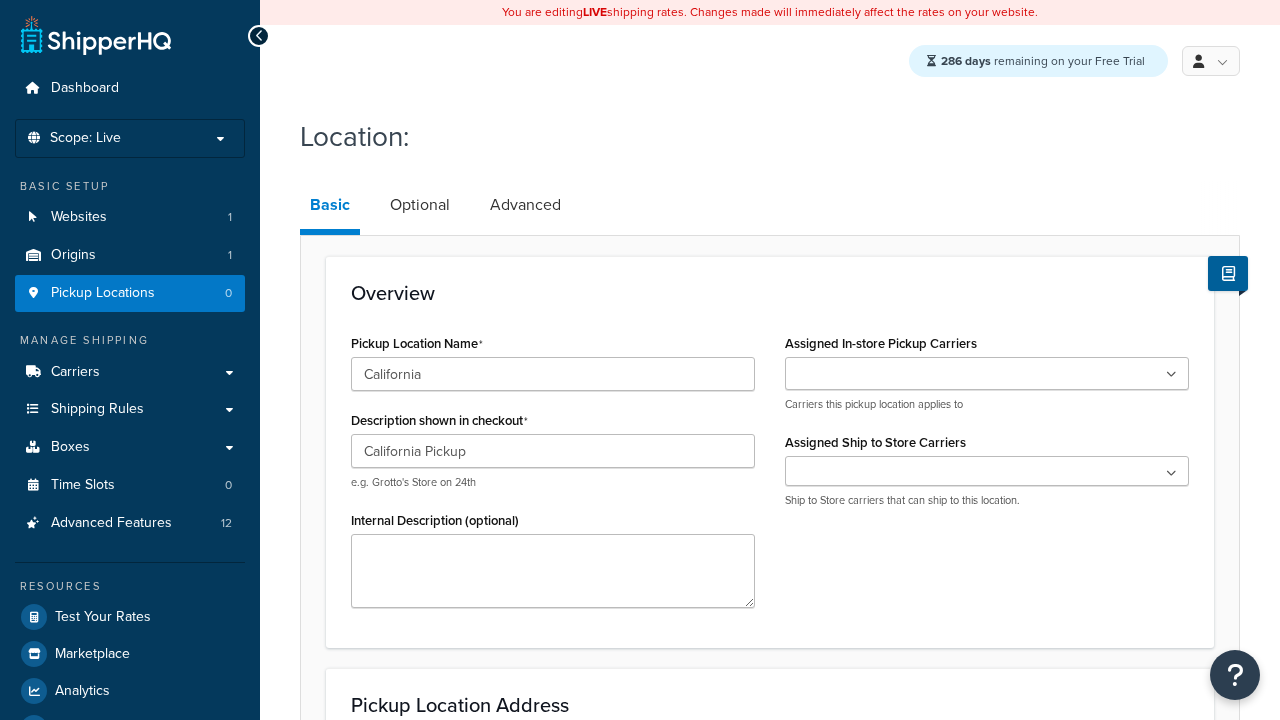 click at bounding box center (987, 373) 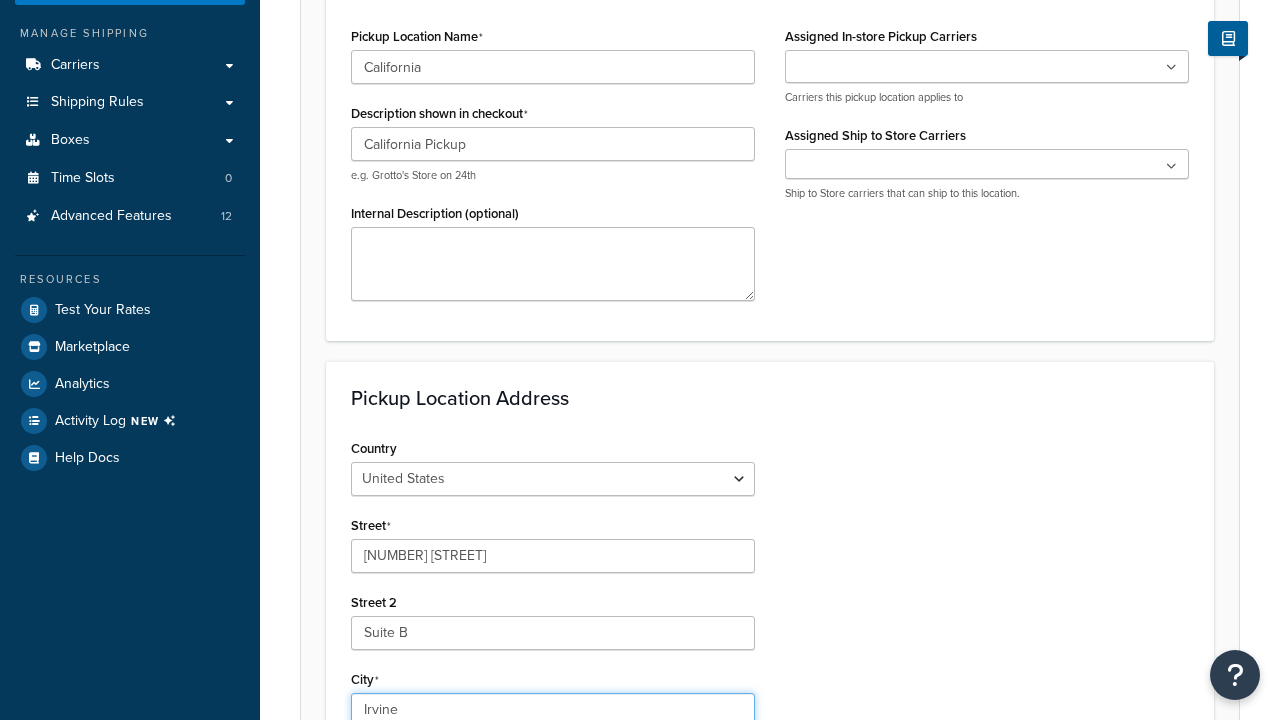 select on "5" 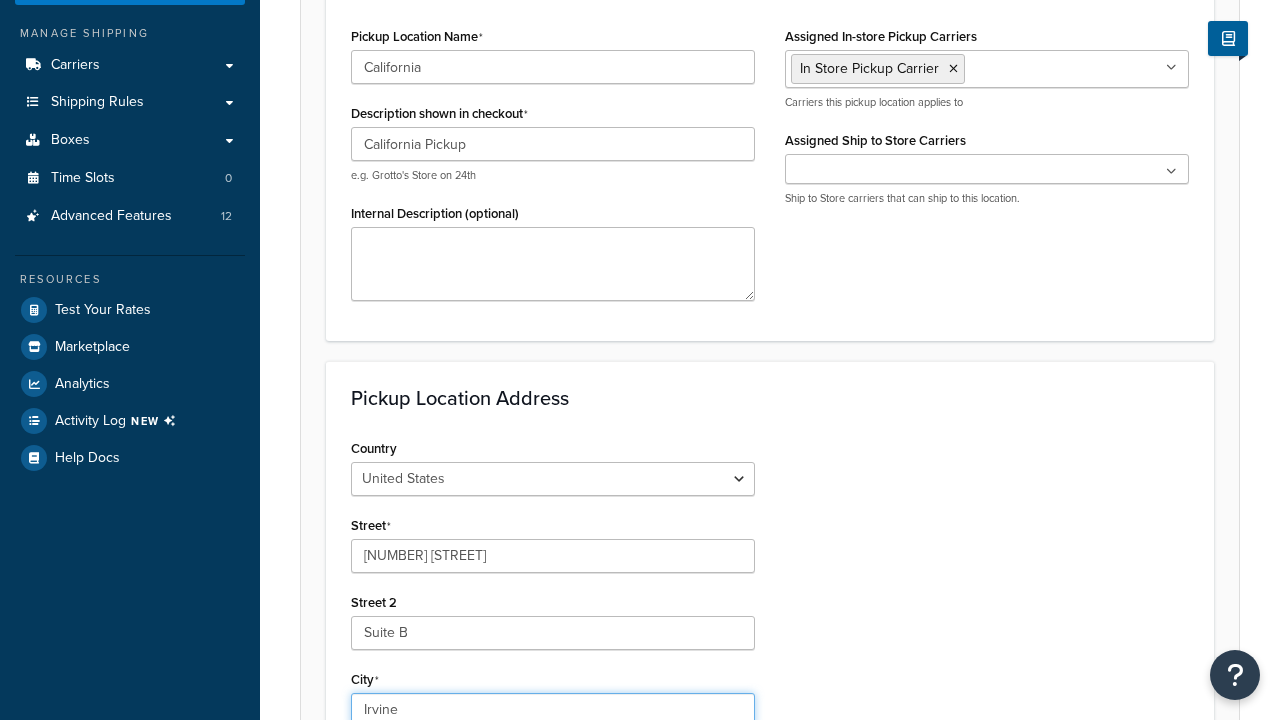 type on "Irvine" 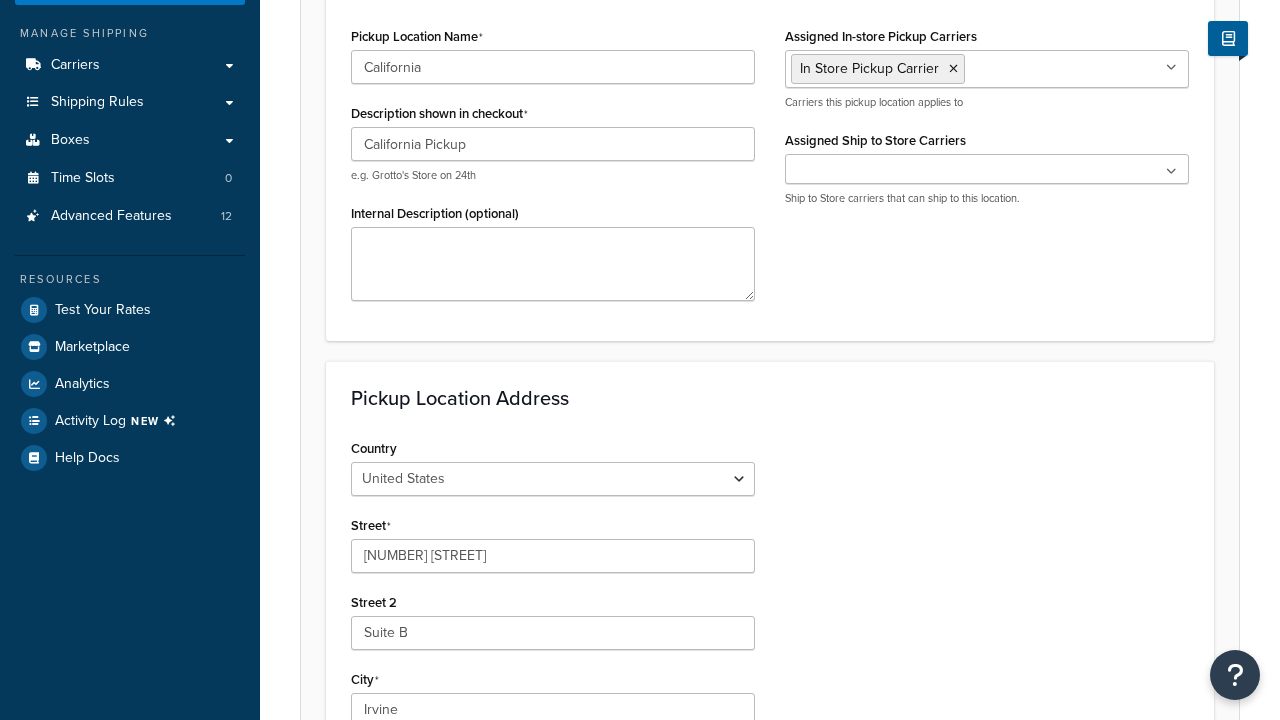 scroll, scrollTop: 0, scrollLeft: 0, axis: both 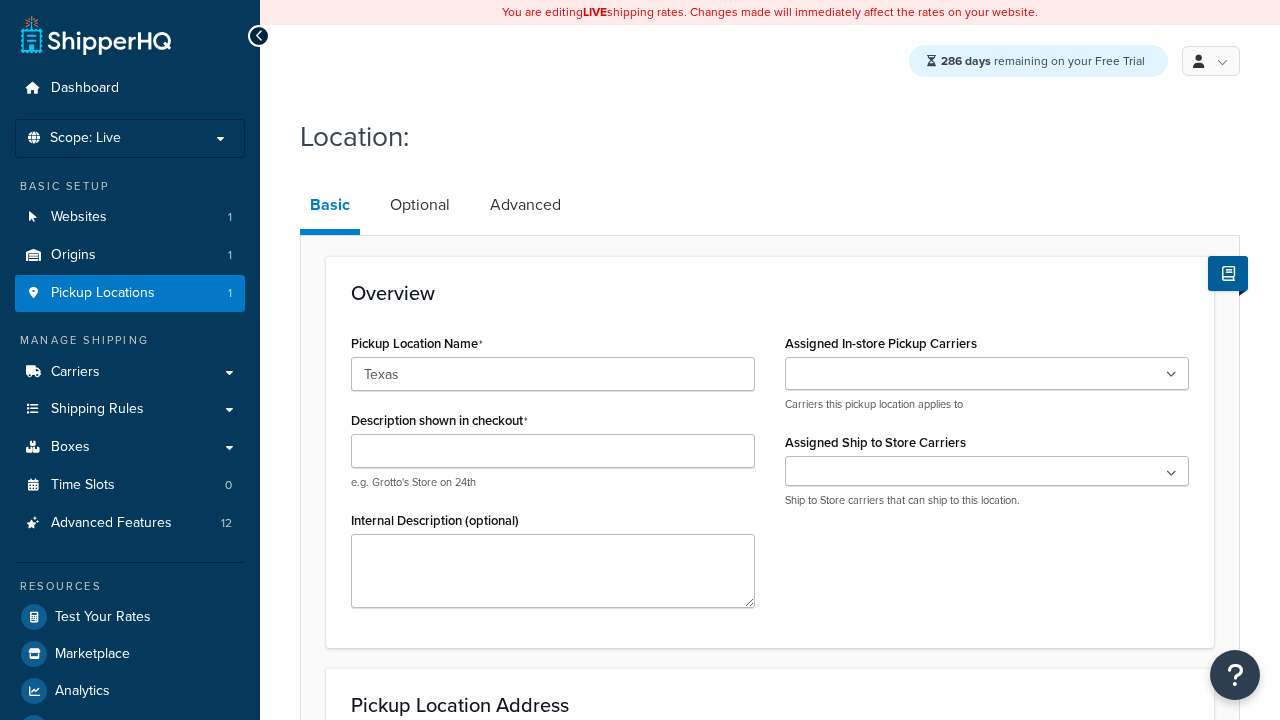 type on "Texas" 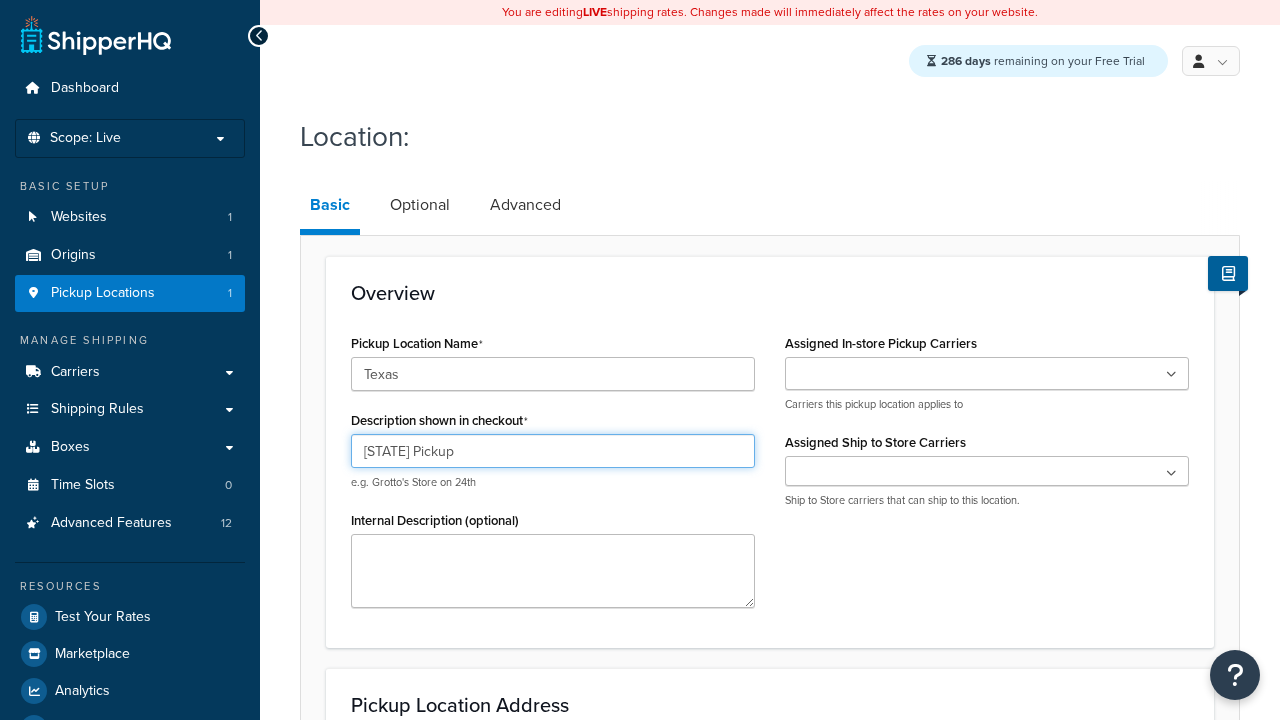 type on "[STATE] Pickup" 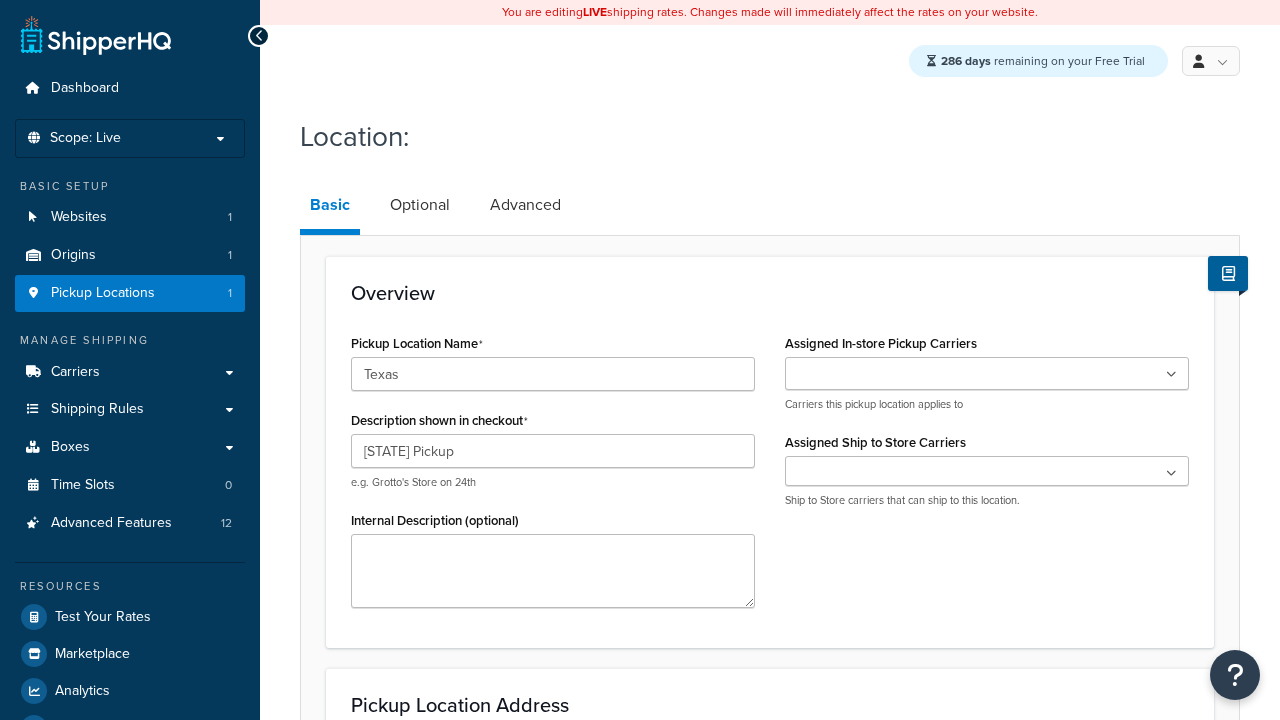 click at bounding box center [987, 373] 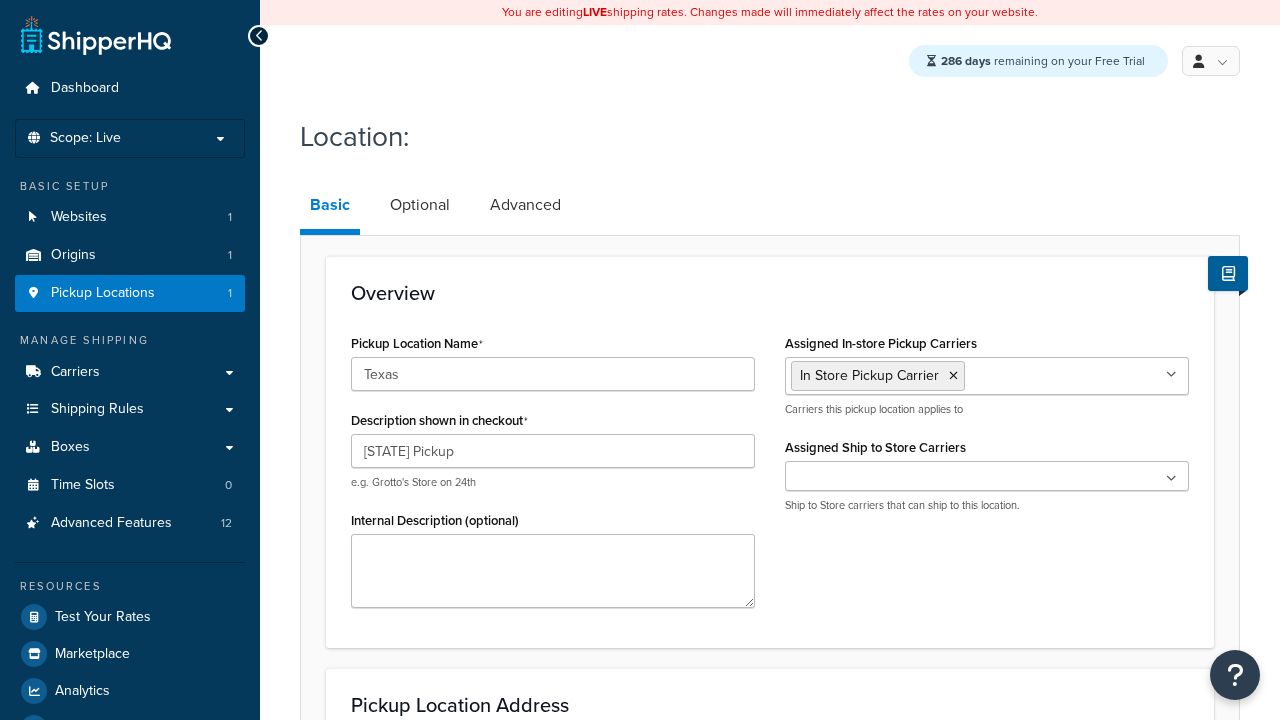 scroll, scrollTop: 307, scrollLeft: 0, axis: vertical 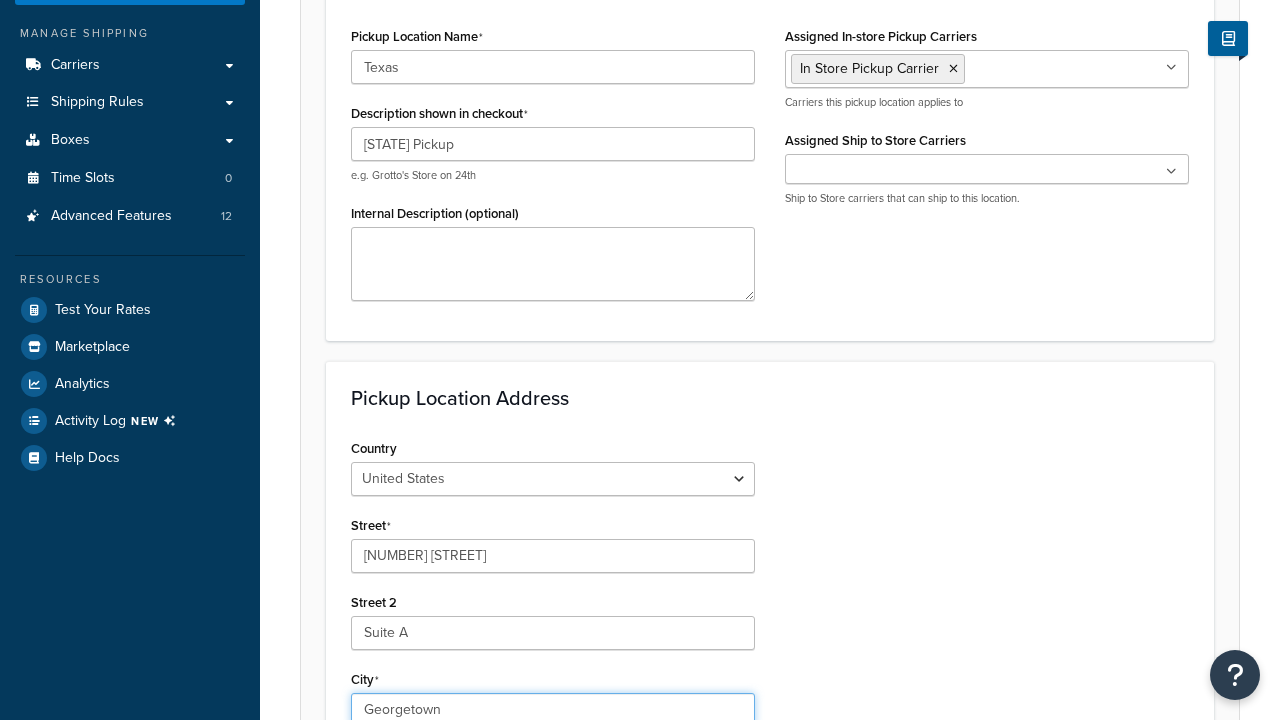 select on "43" 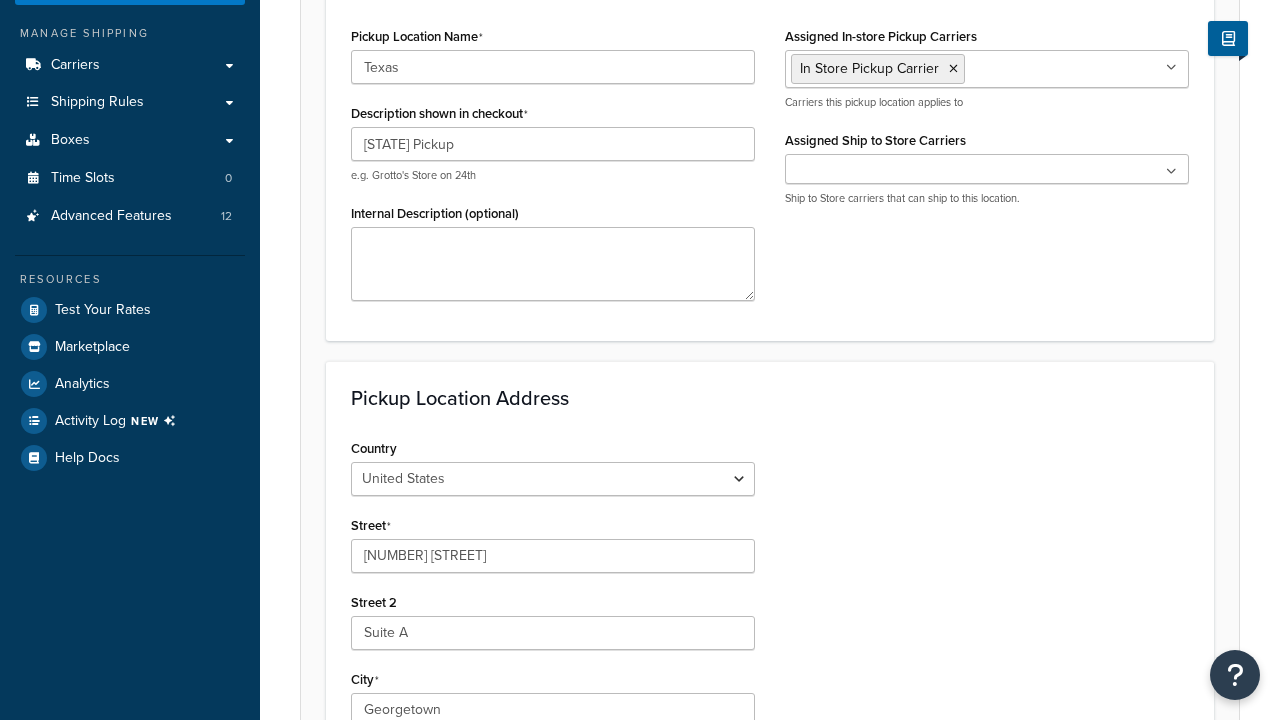 type on "78628" 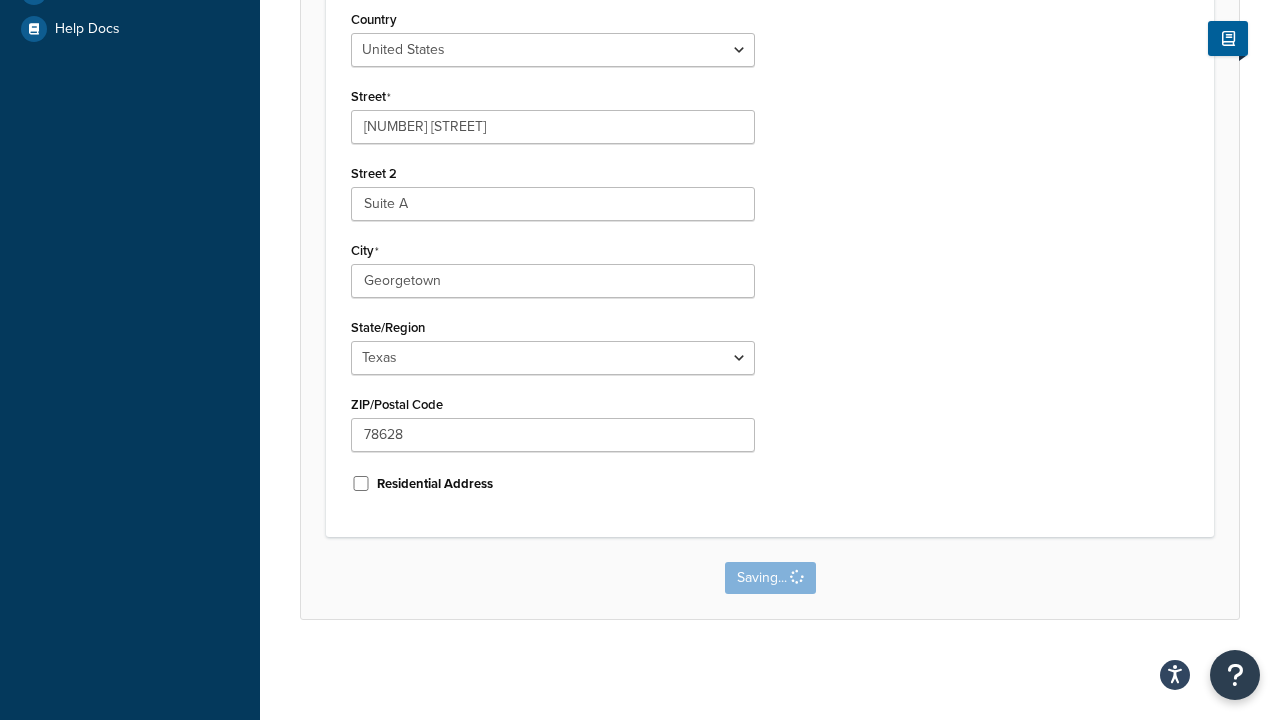 scroll, scrollTop: 0, scrollLeft: 0, axis: both 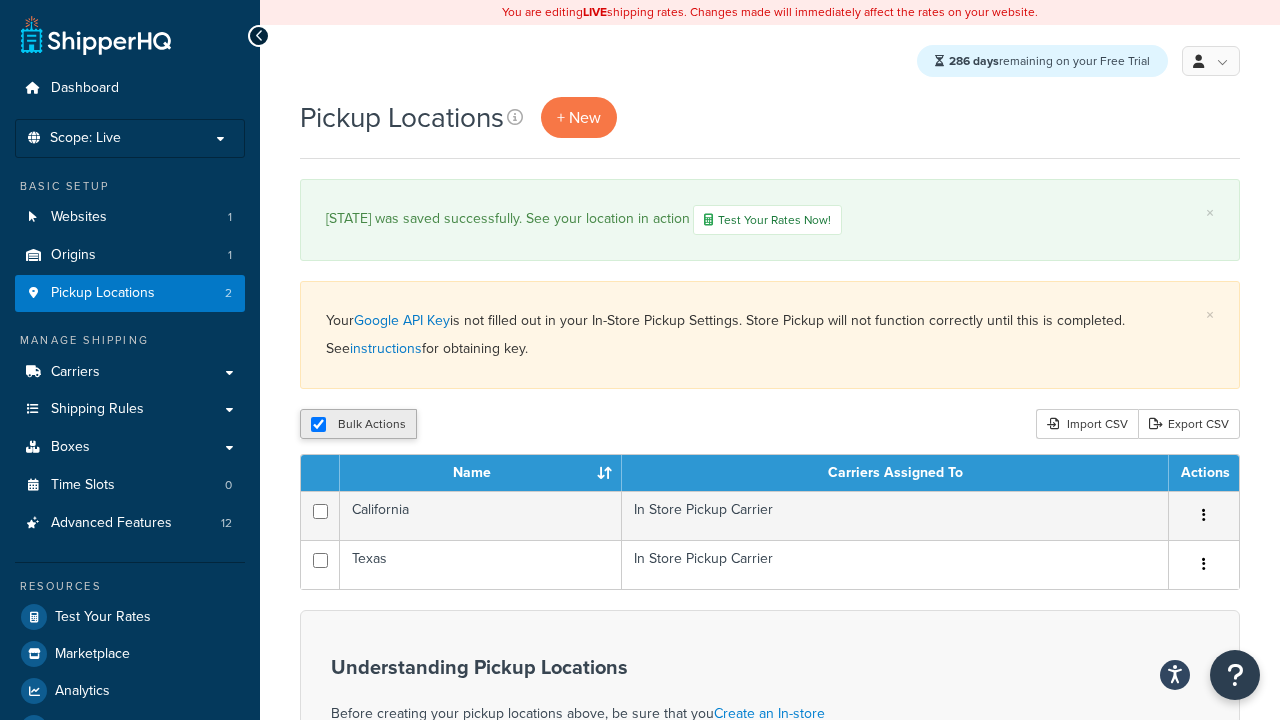 click on "Bulk Actions" at bounding box center (358, 424) 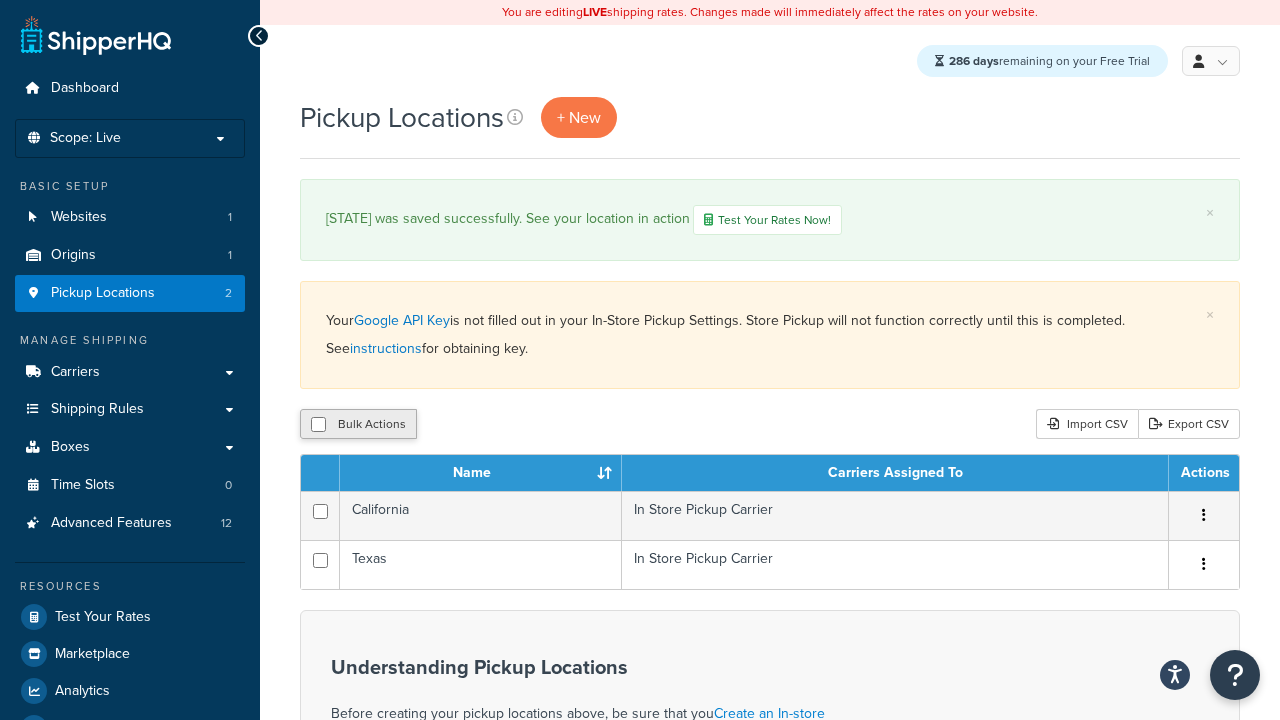 click on "Bulk Actions" at bounding box center [358, 424] 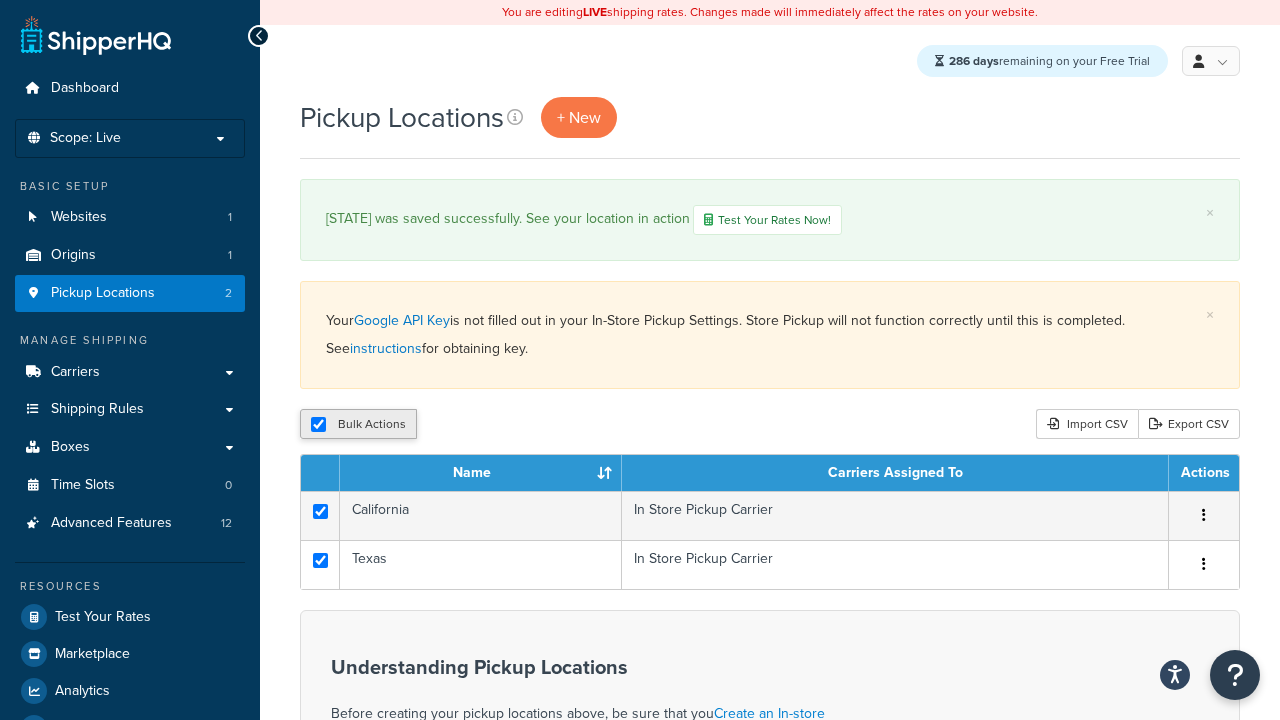 checkbox on "true" 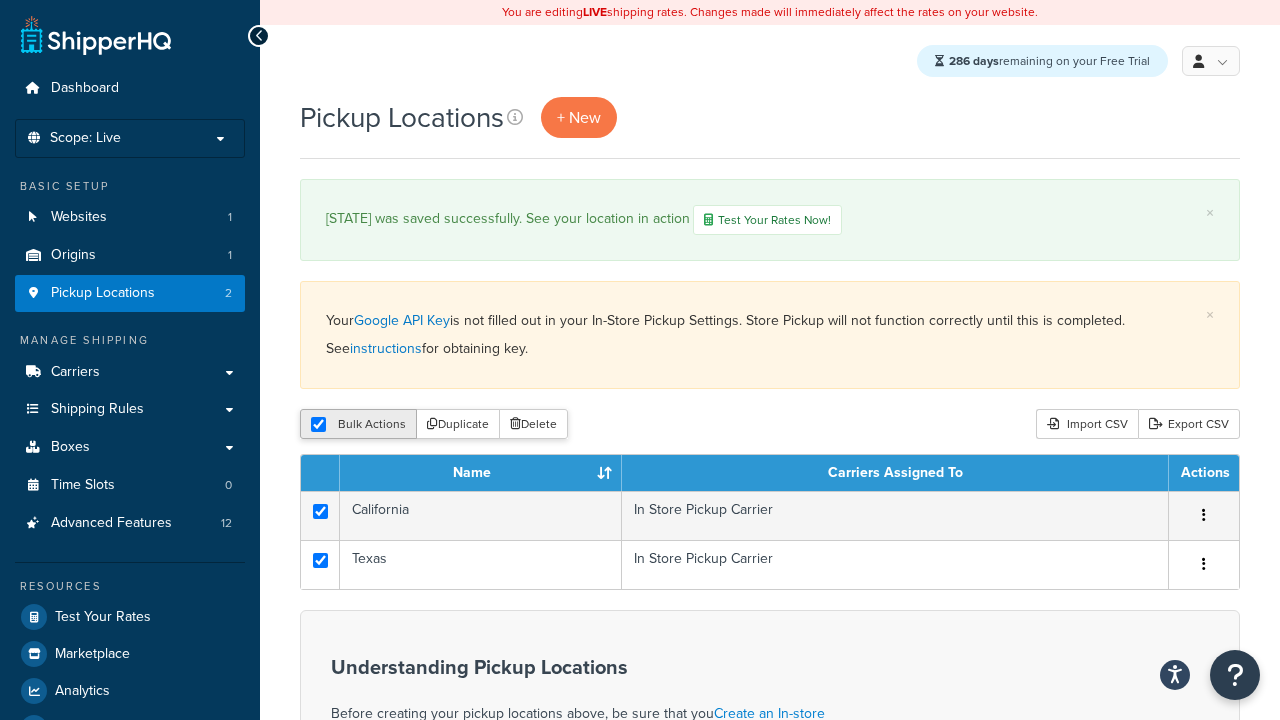 click on "Duplicate" at bounding box center [458, 424] 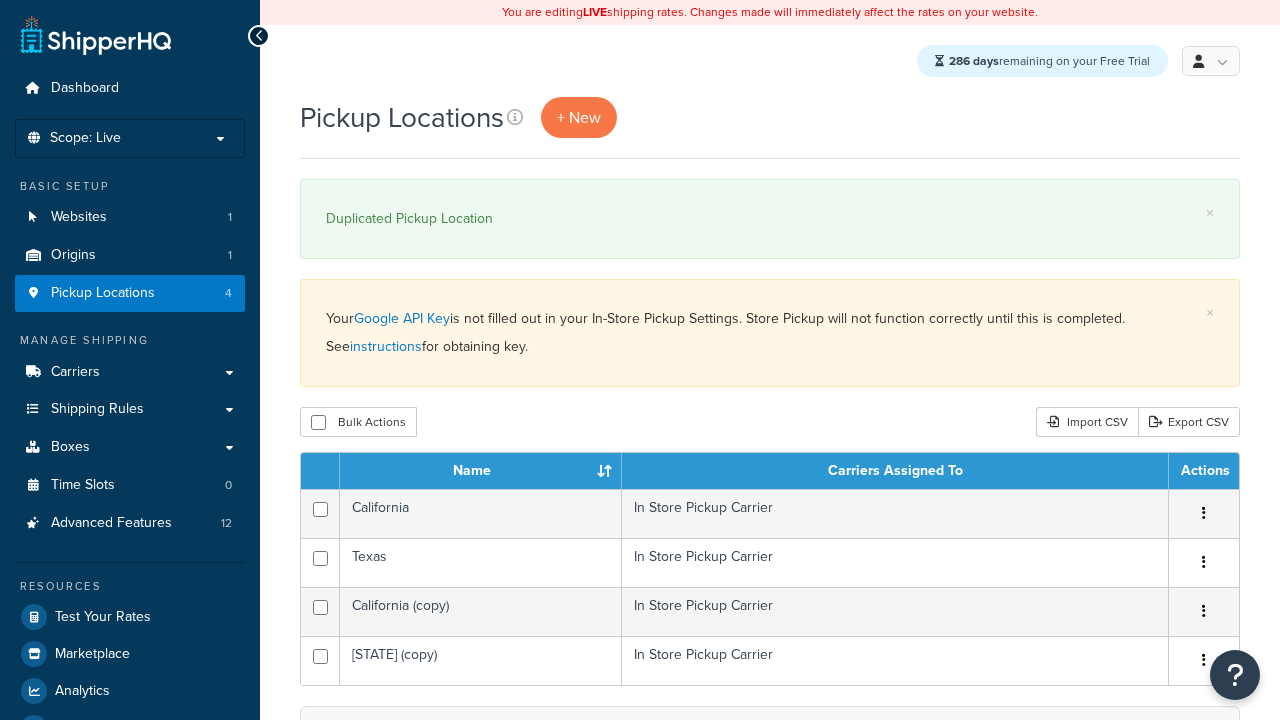 scroll, scrollTop: 0, scrollLeft: 0, axis: both 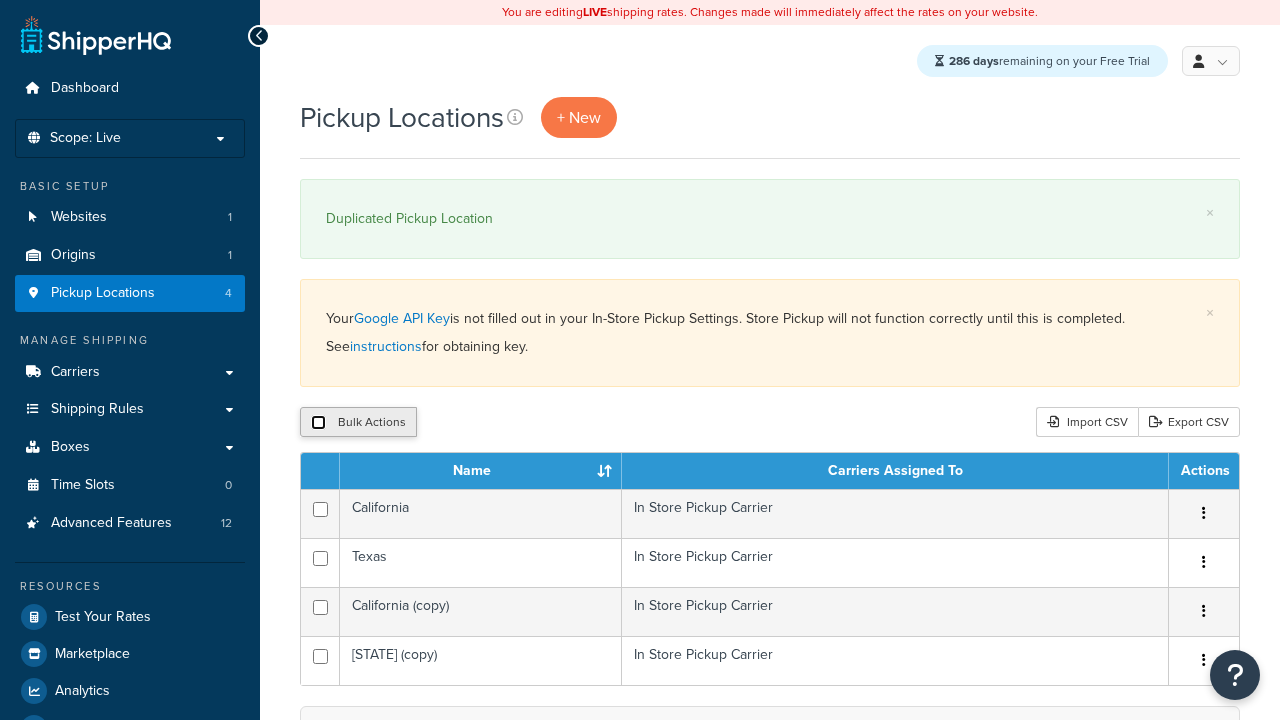 click at bounding box center [318, 422] 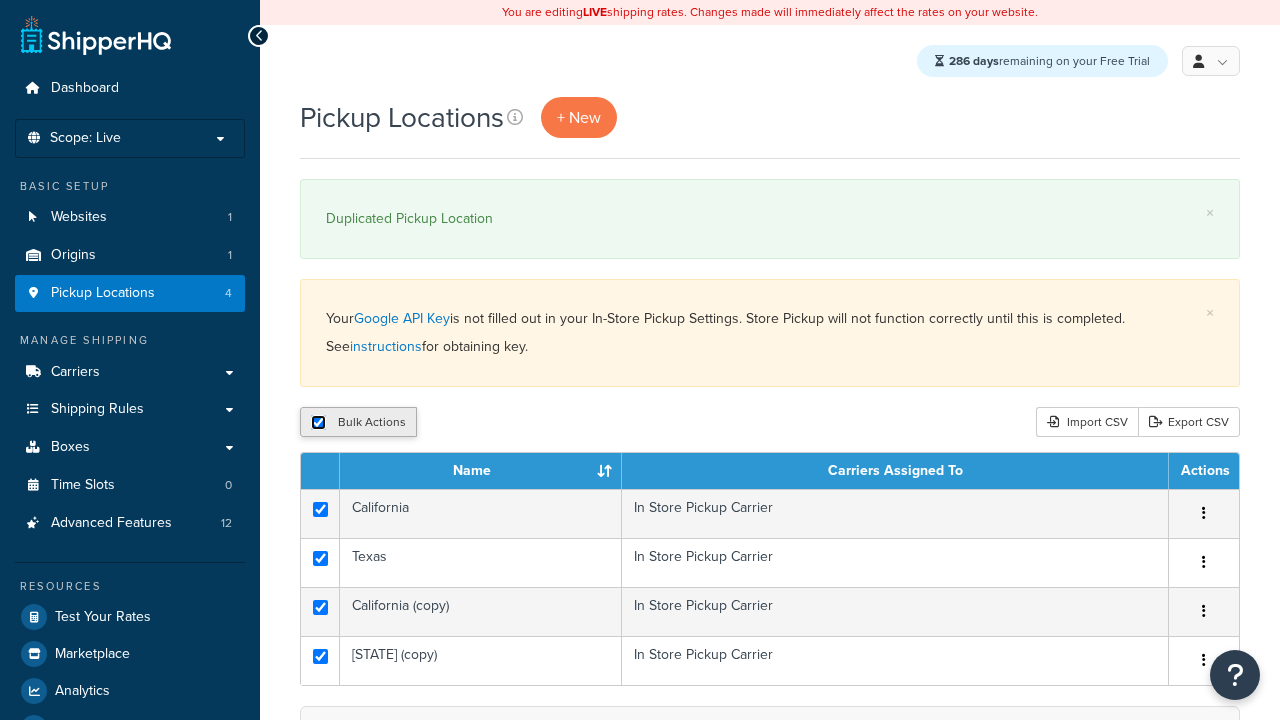 checkbox on "true" 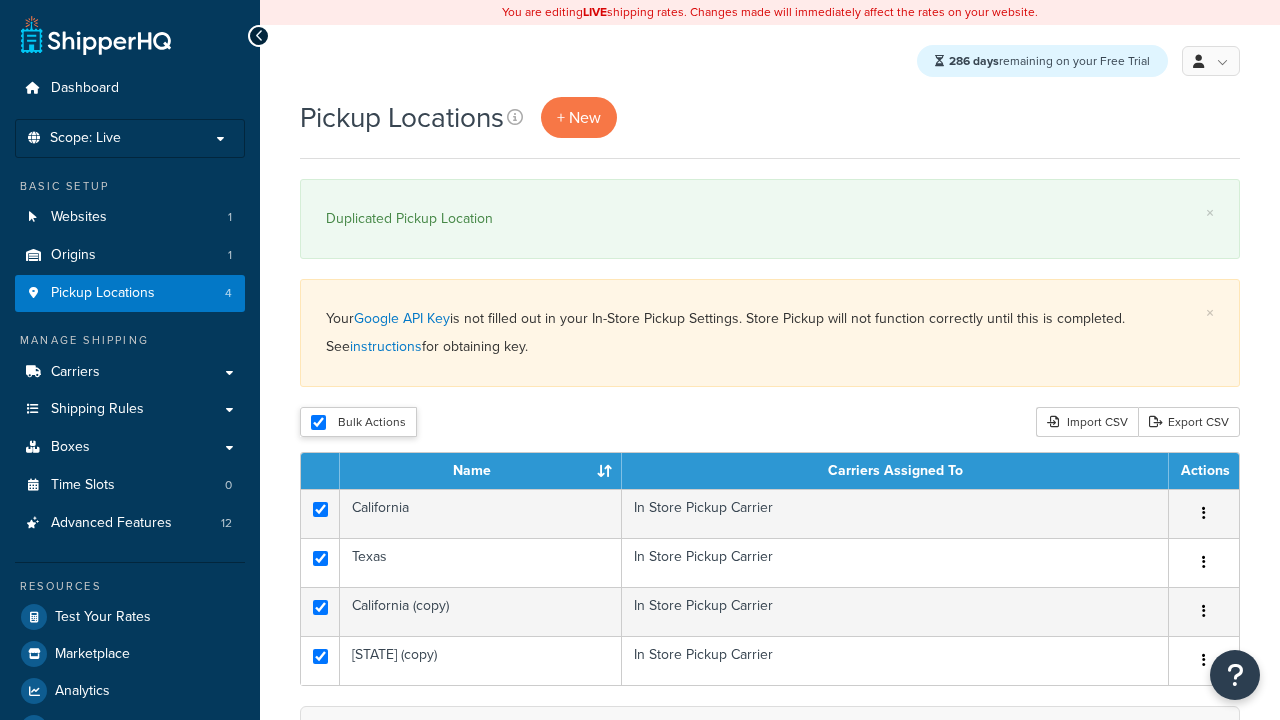click on "Delete" at bounding box center (0, 0) 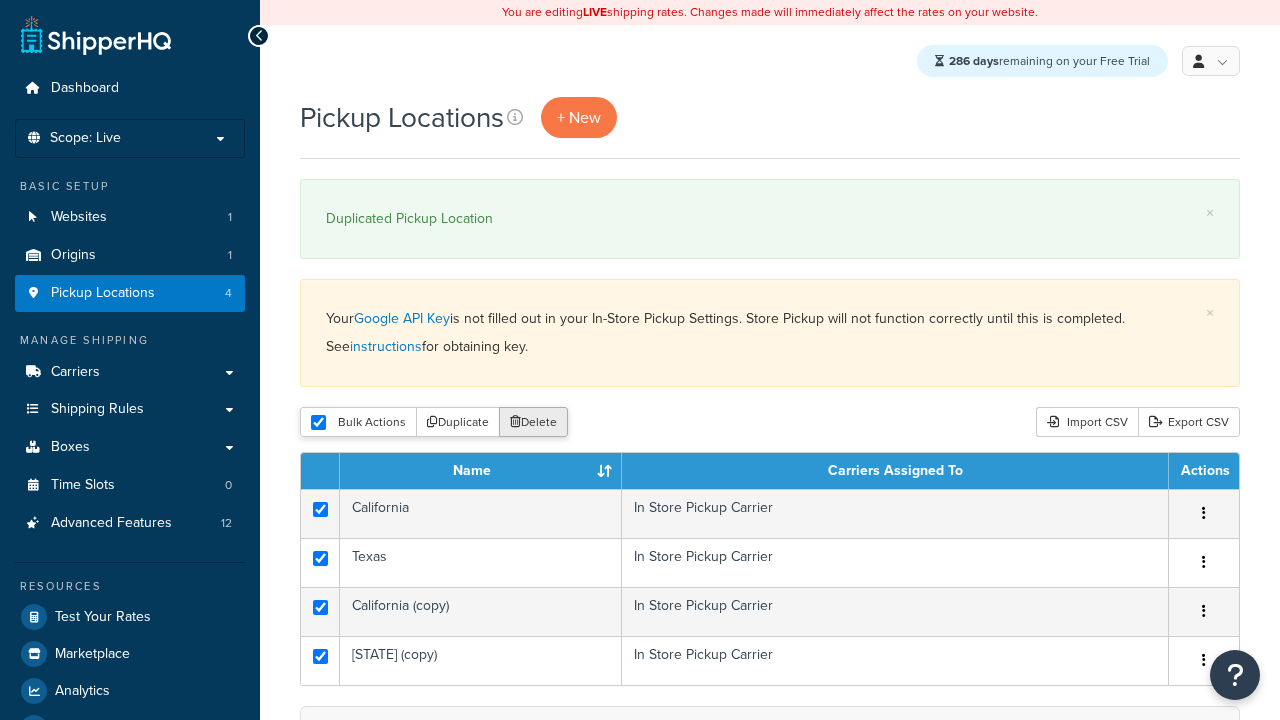 scroll, scrollTop: 0, scrollLeft: 0, axis: both 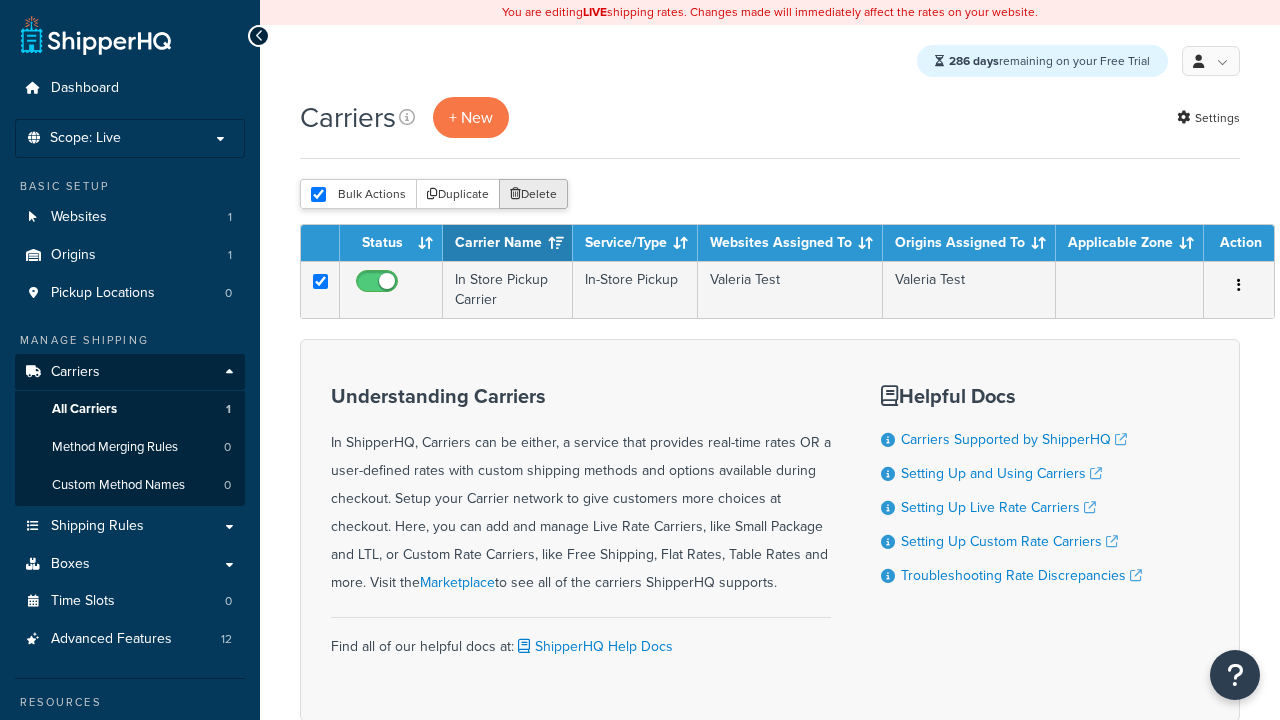 click on "Delete" at bounding box center [533, 194] 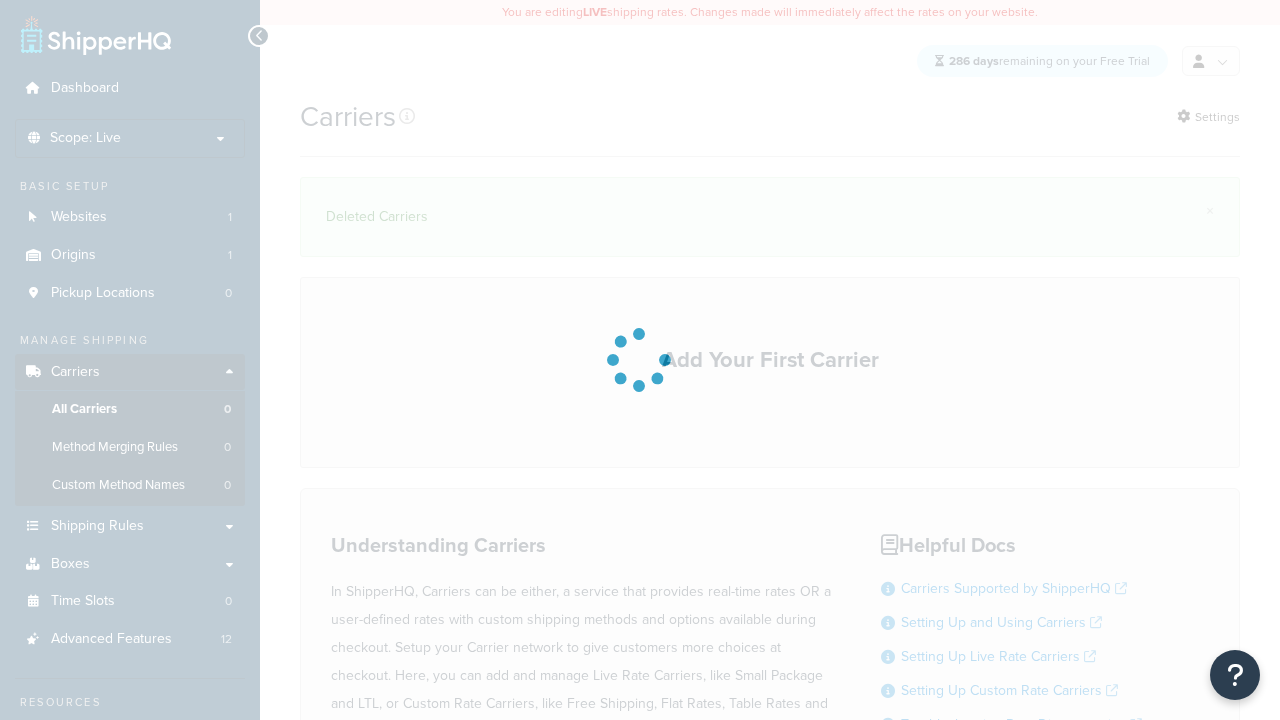 scroll, scrollTop: 0, scrollLeft: 0, axis: both 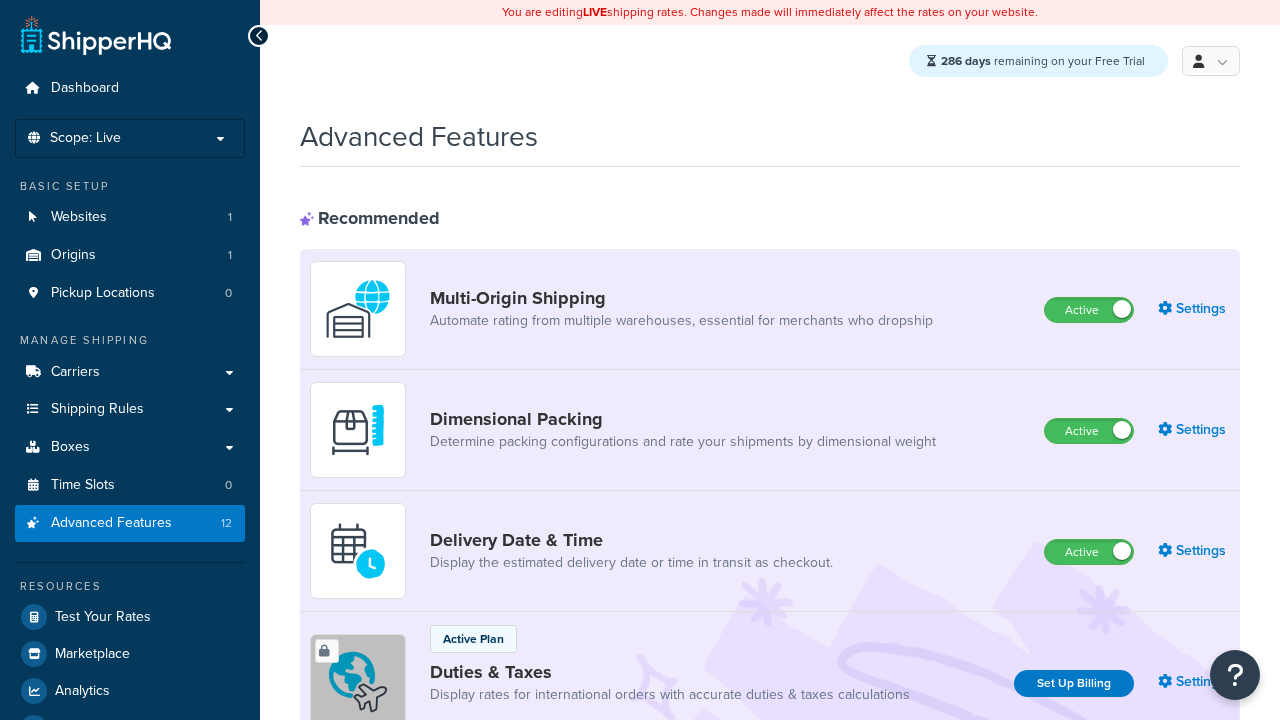 click on "Active" at bounding box center [1089, 310] 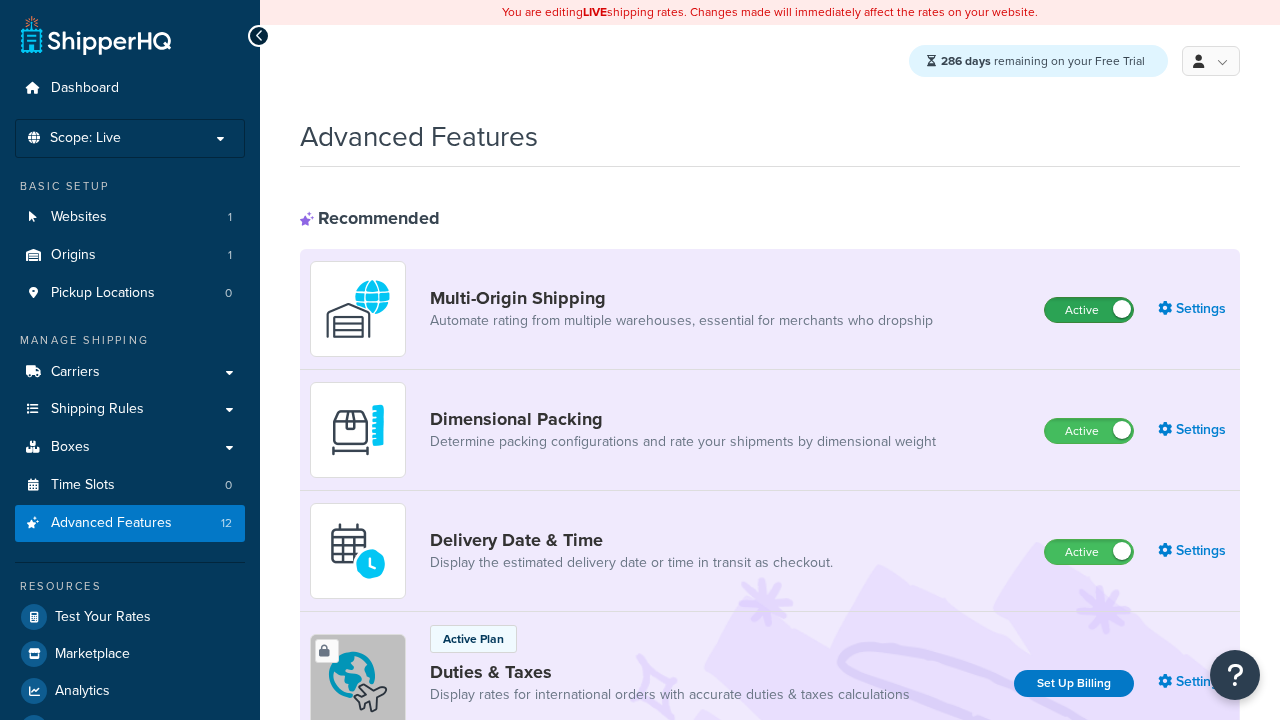 scroll, scrollTop: 0, scrollLeft: 0, axis: both 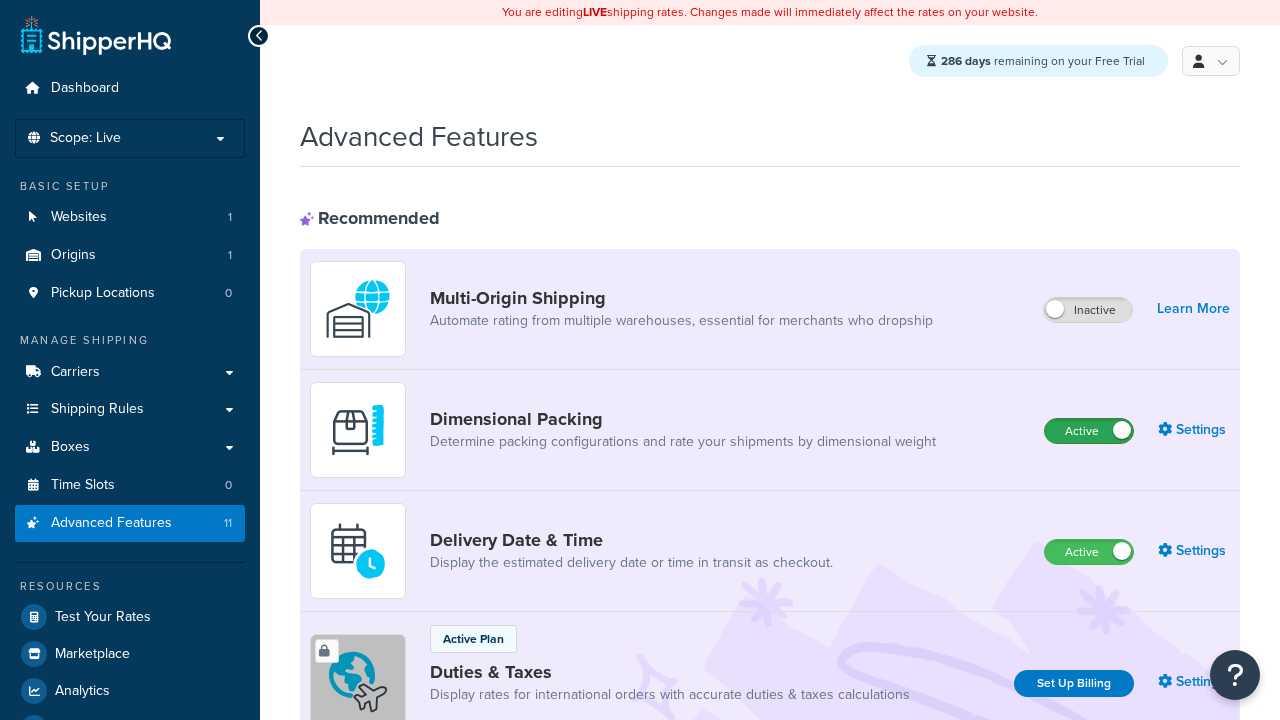 click on "Active" at bounding box center [1089, 431] 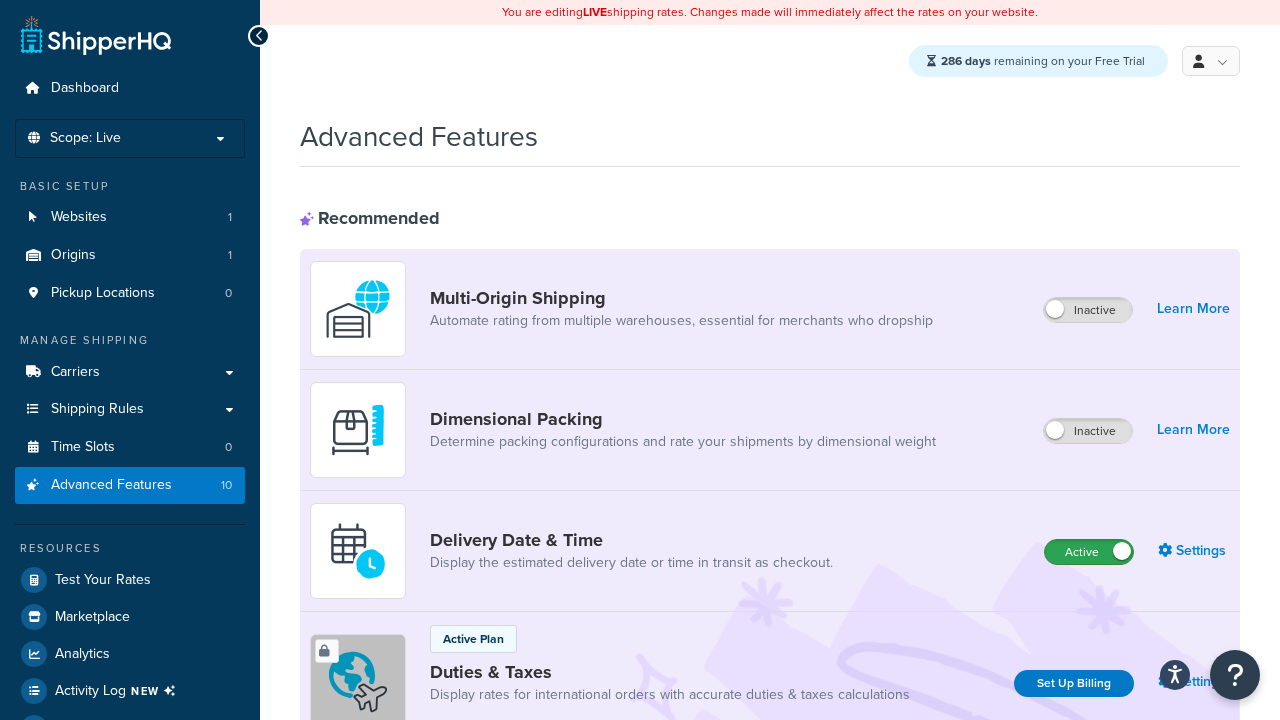 click on "Active" at bounding box center (1089, 552) 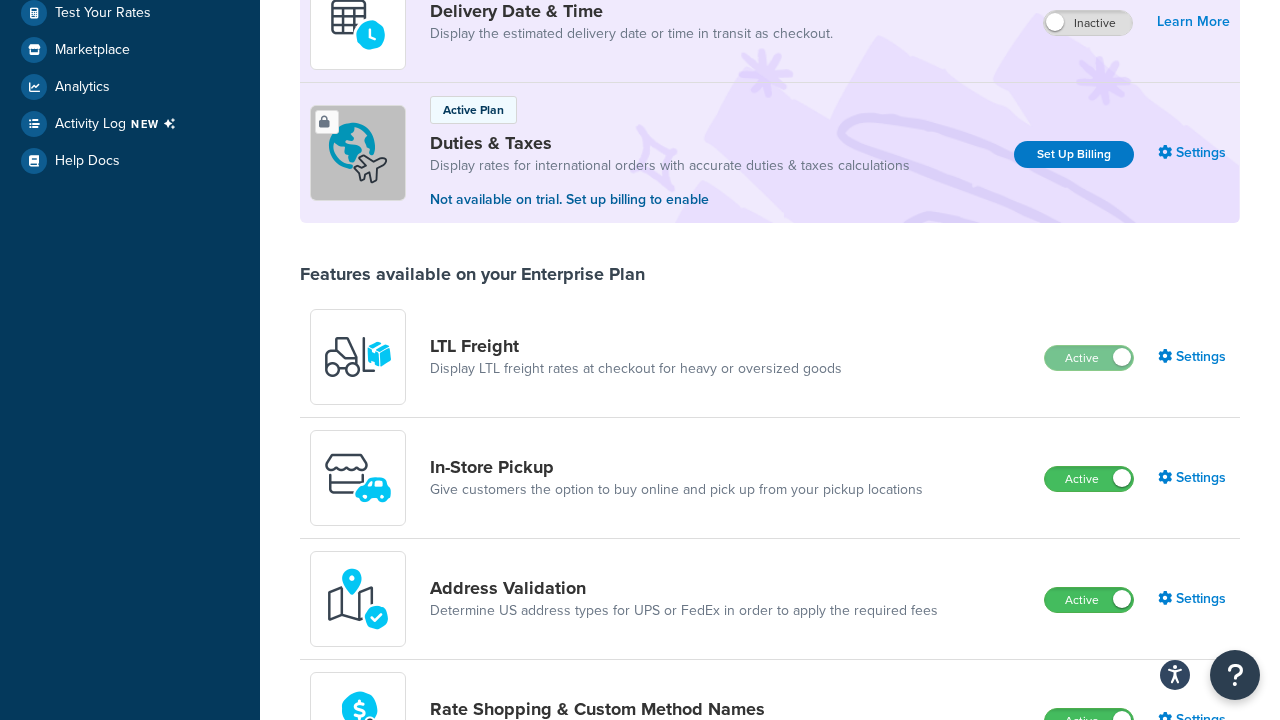 click on "Active" at bounding box center (1089, 479) 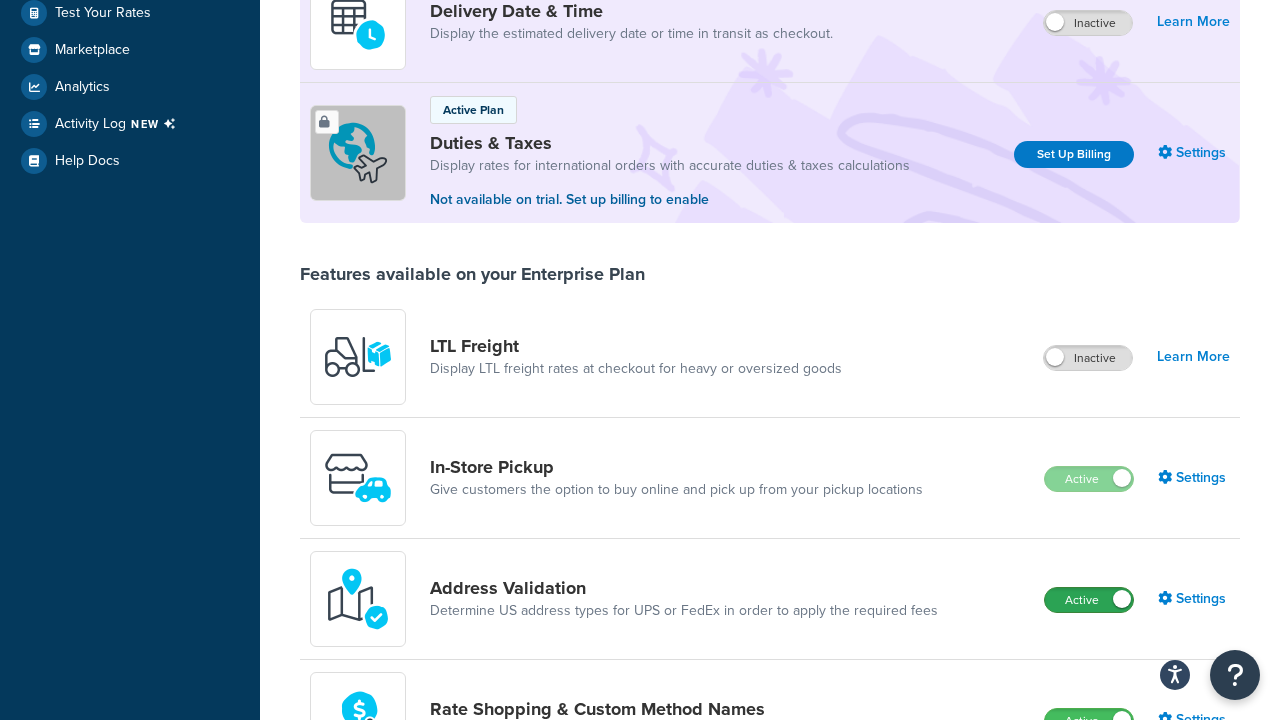 click on "Active" at bounding box center (1089, 600) 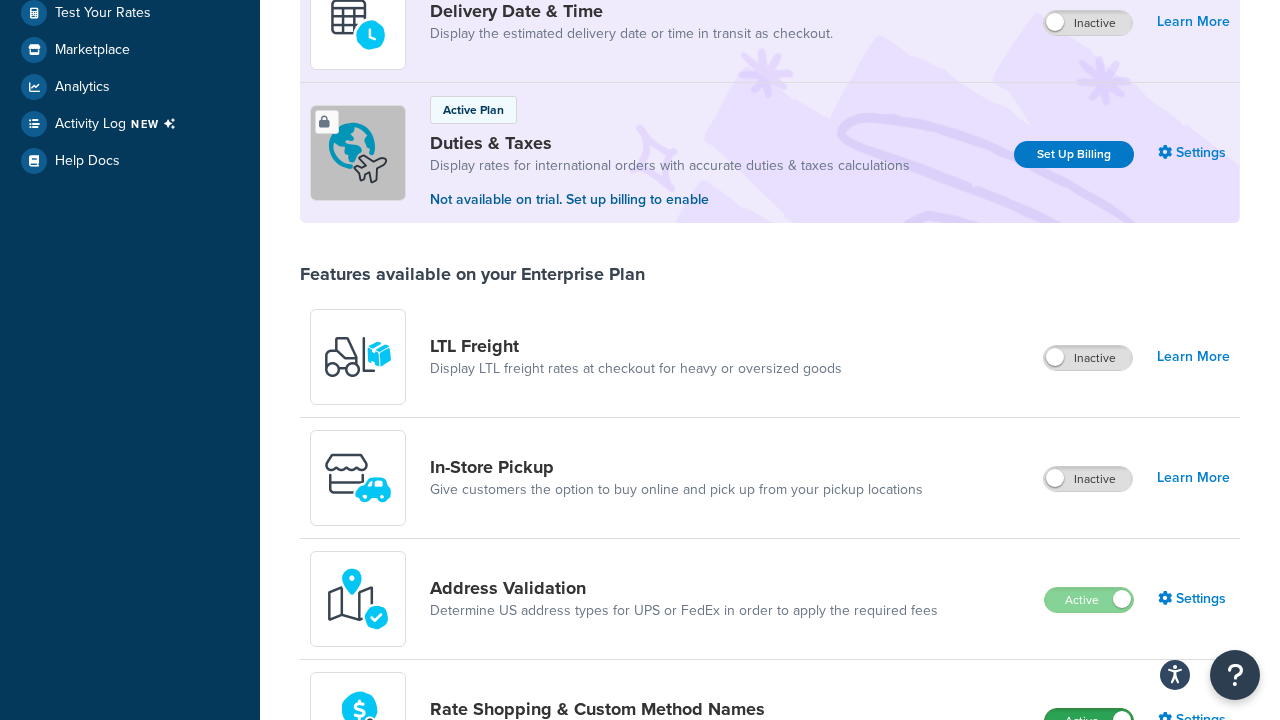 click on "Active" at bounding box center [1089, 721] 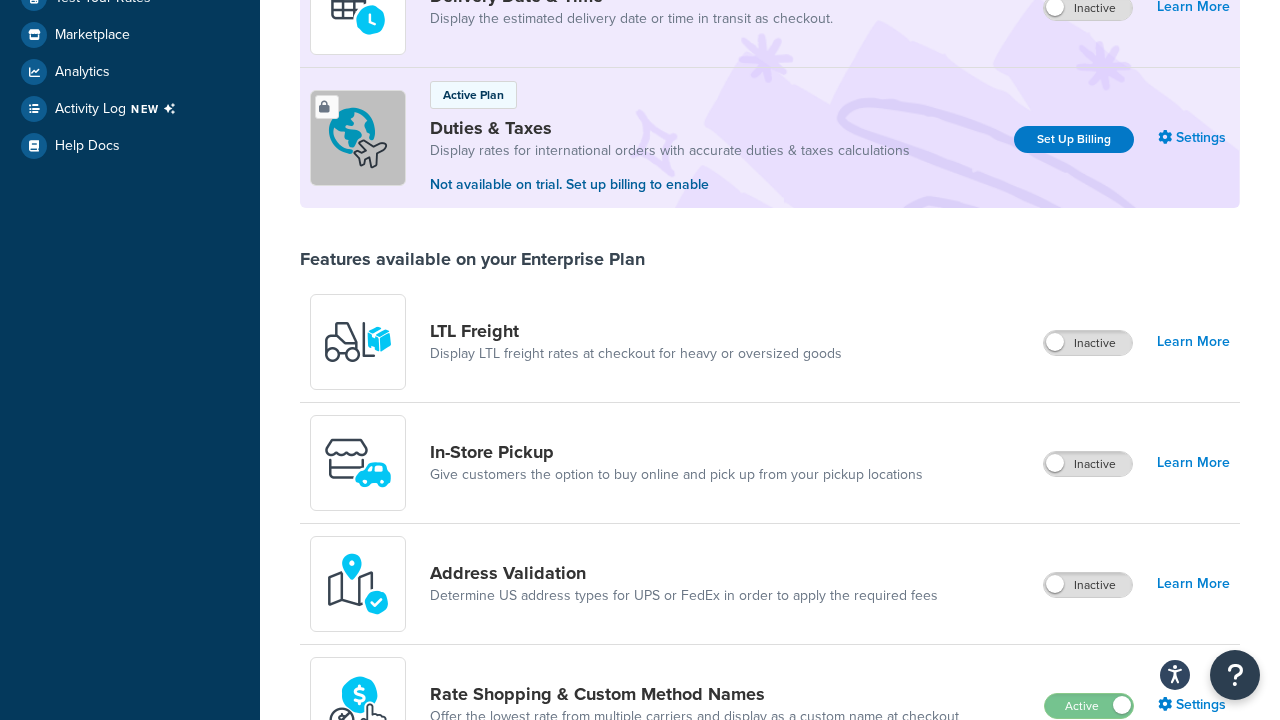 click on "Active" at bounding box center (1088, 827) 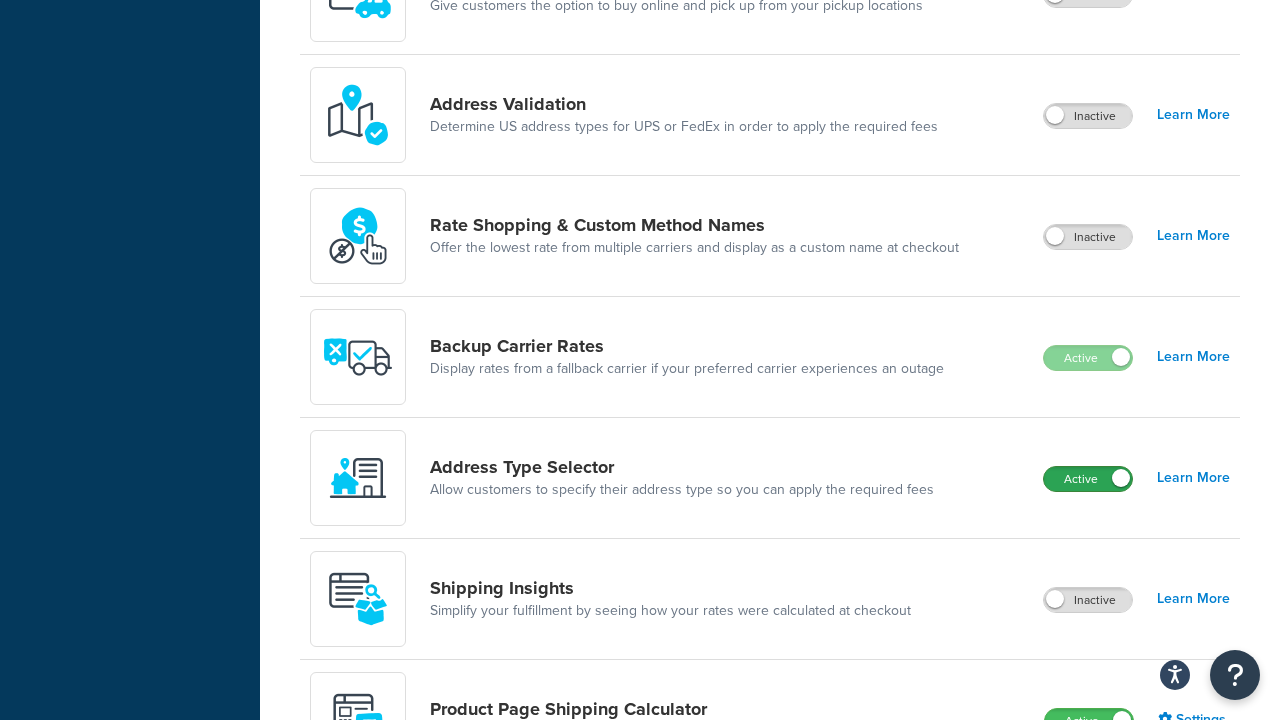 click on "Active" at bounding box center (1088, 479) 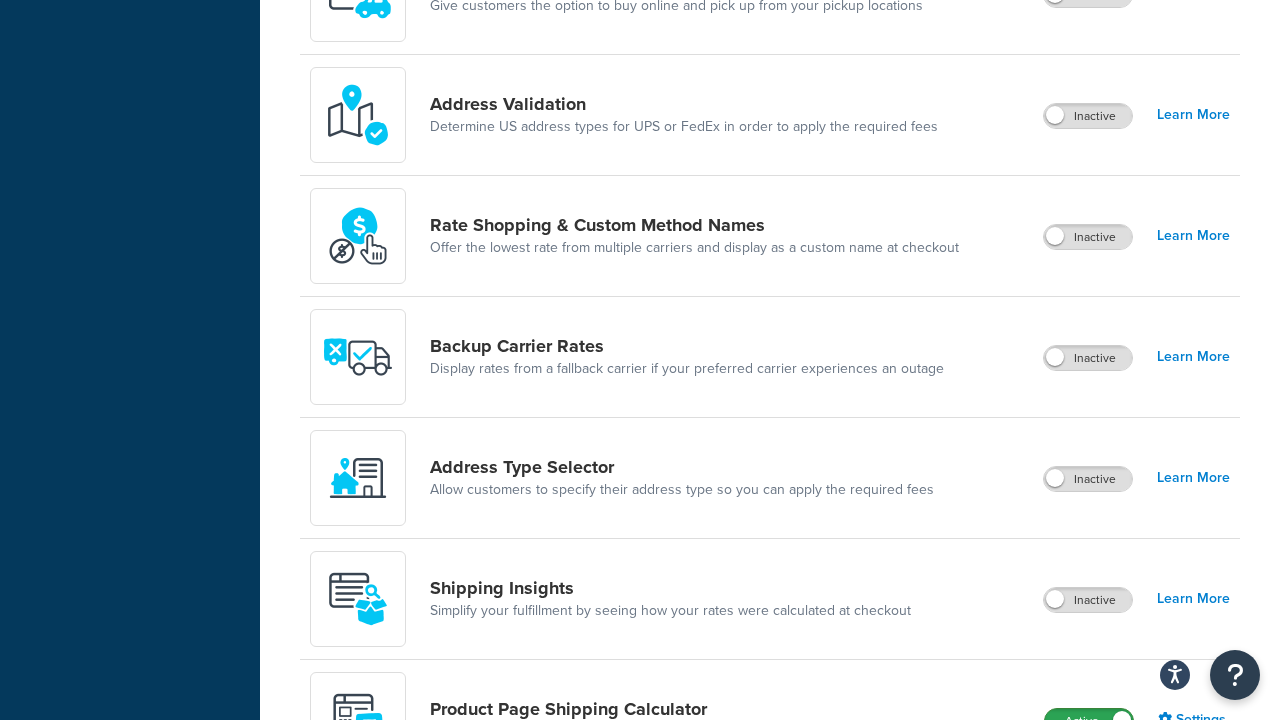 click on "Active" at bounding box center [1089, 721] 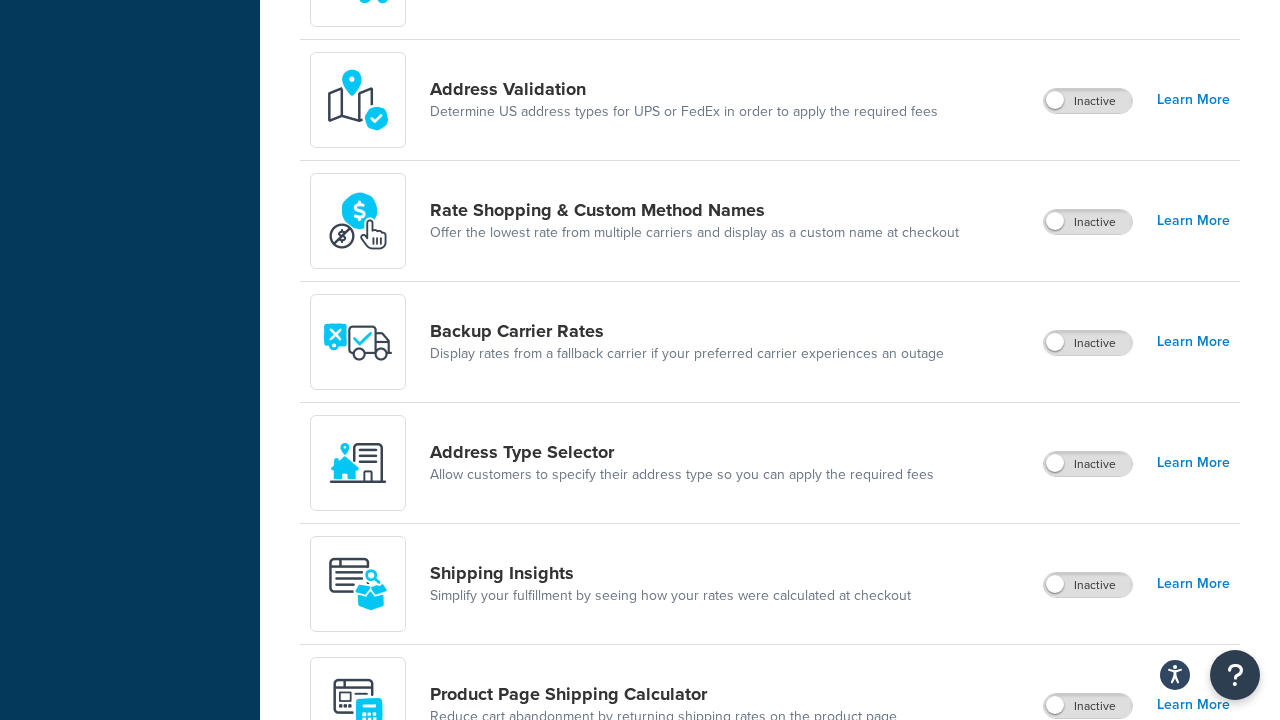 click on "Active" at bounding box center (1088, 827) 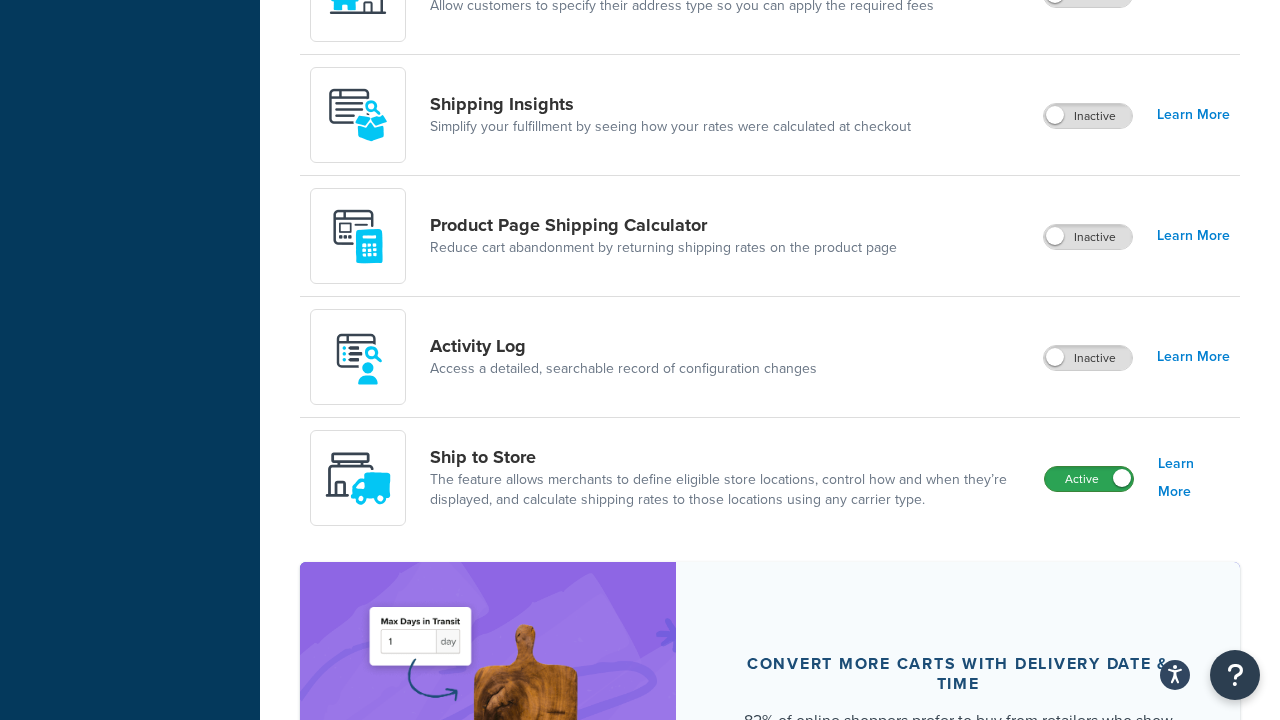 click on "Active" at bounding box center [1089, 479] 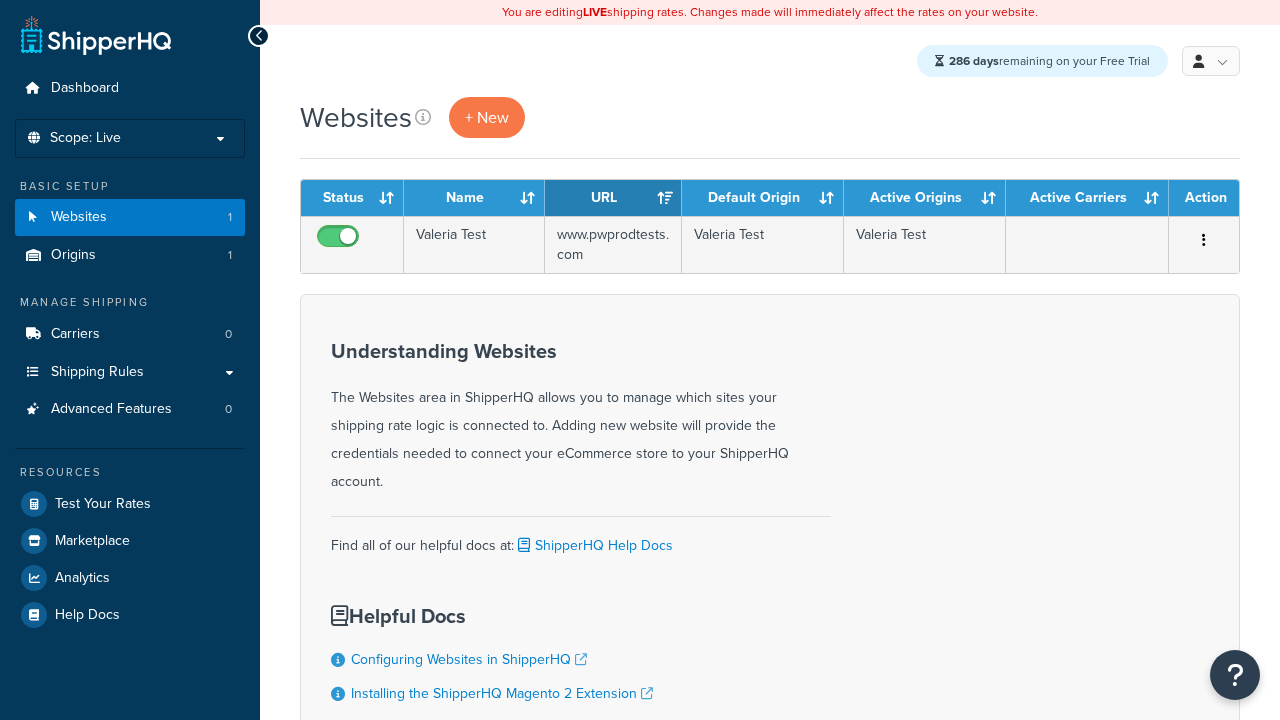 scroll, scrollTop: 0, scrollLeft: 0, axis: both 